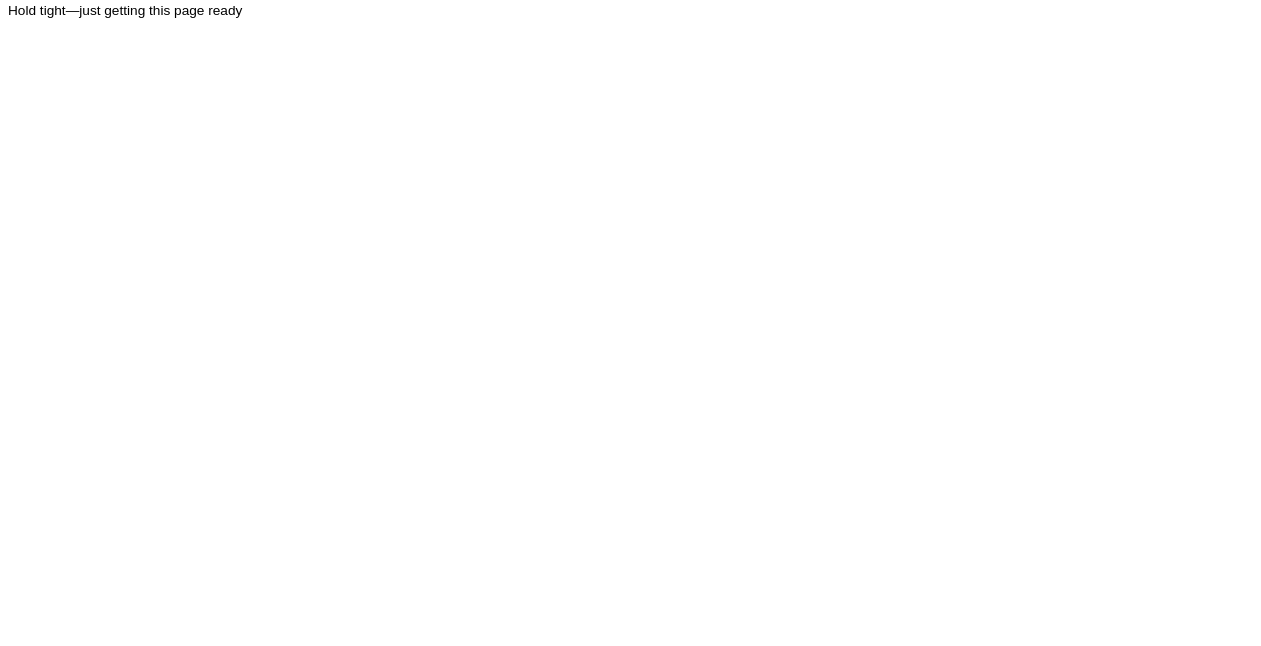 scroll, scrollTop: 0, scrollLeft: 0, axis: both 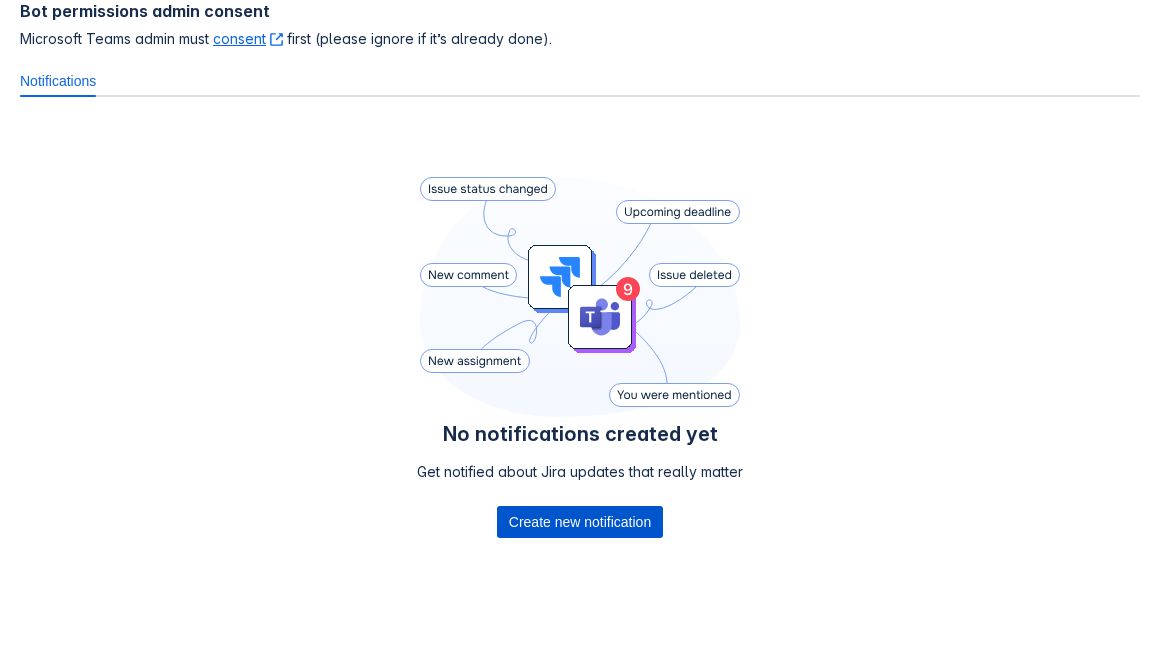 click on "Create new notification" at bounding box center (580, 522) 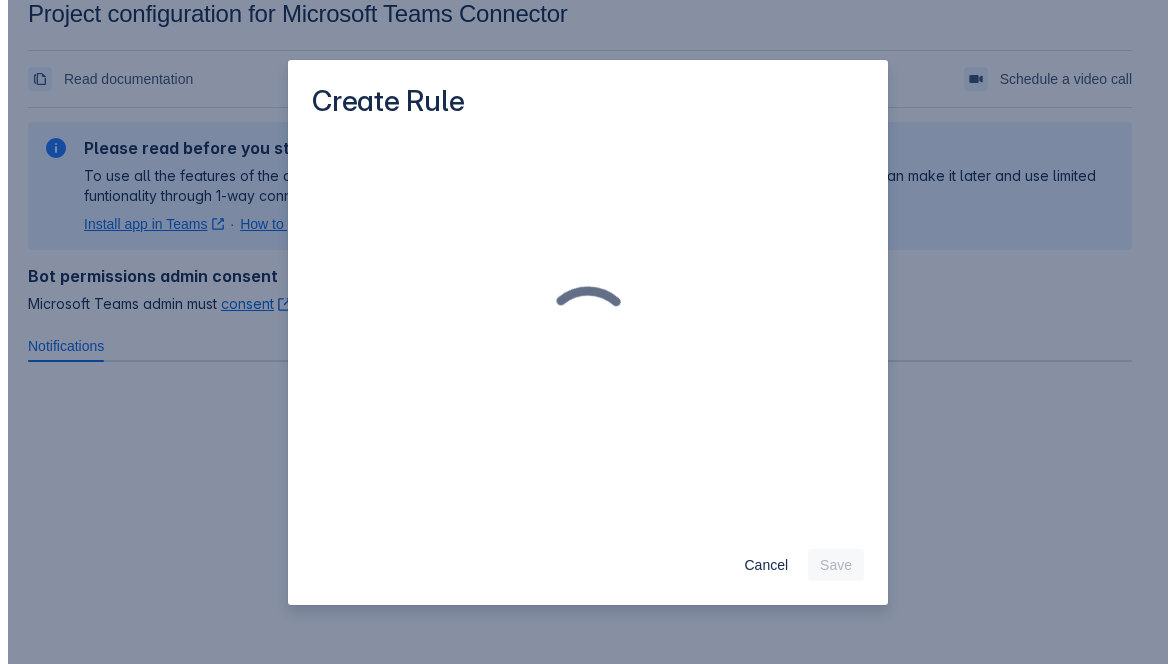scroll, scrollTop: 30, scrollLeft: 0, axis: vertical 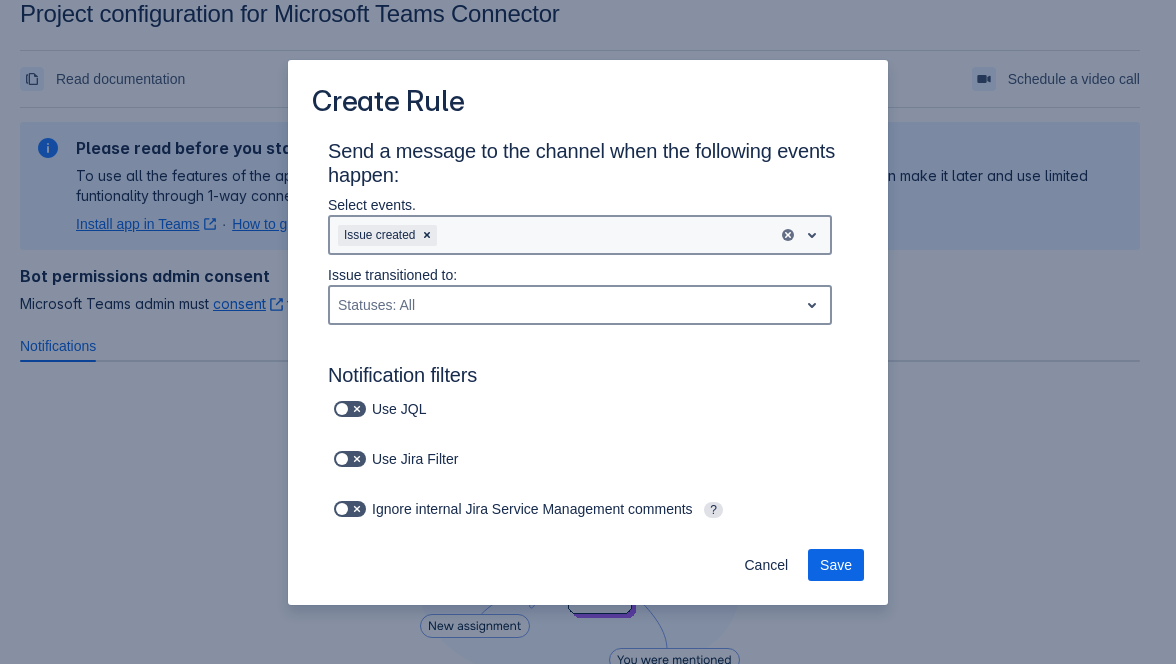click on "Issue created" at bounding box center [554, 235] 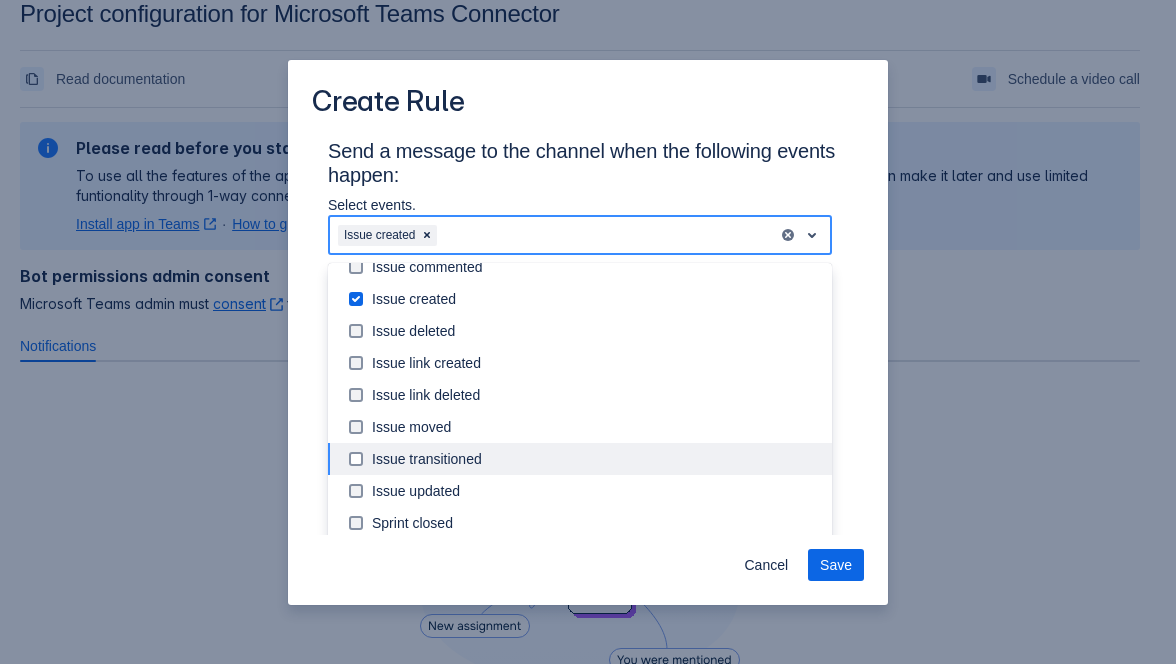 scroll, scrollTop: 0, scrollLeft: 0, axis: both 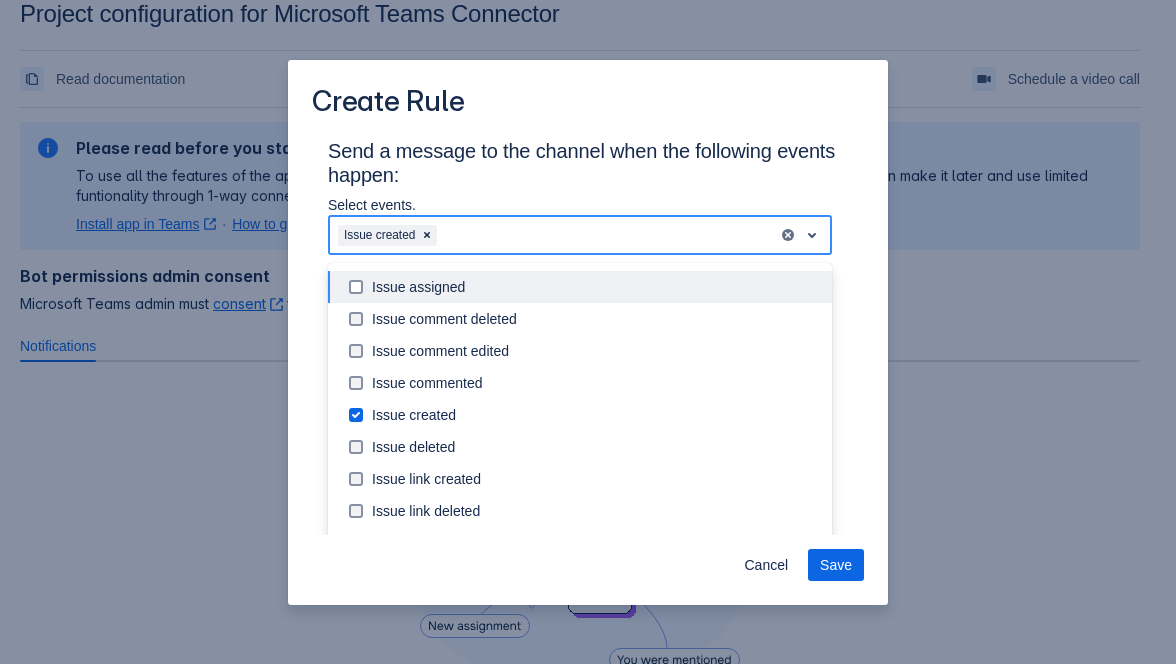 click at bounding box center (356, 287) 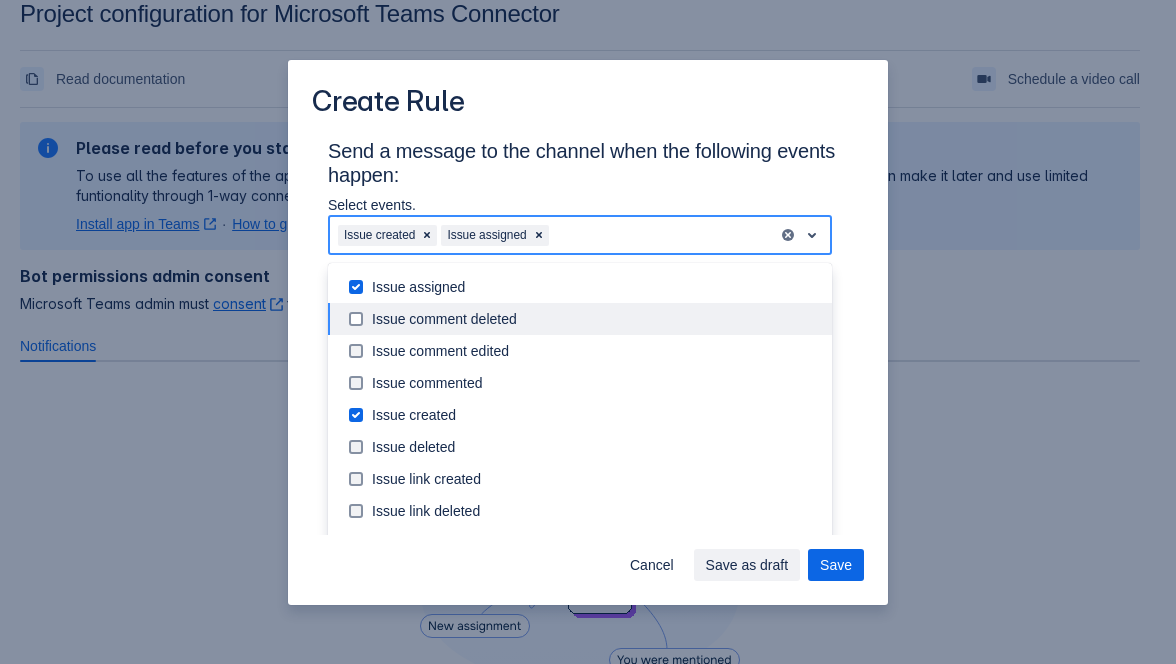click at bounding box center [356, 319] 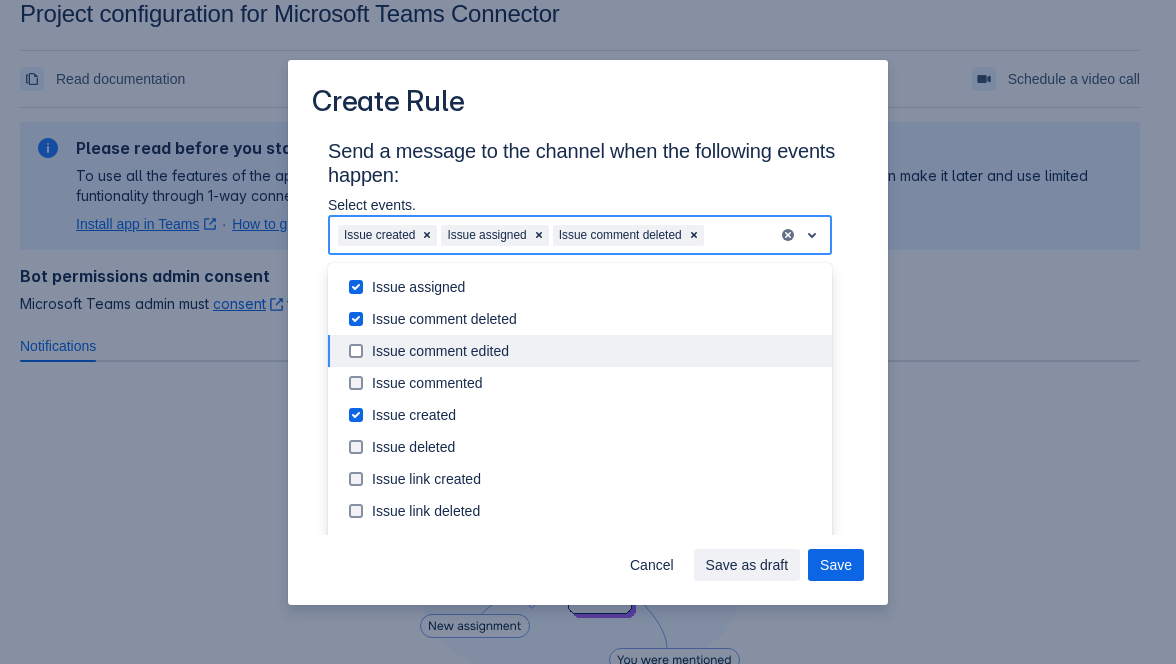 click at bounding box center (356, 351) 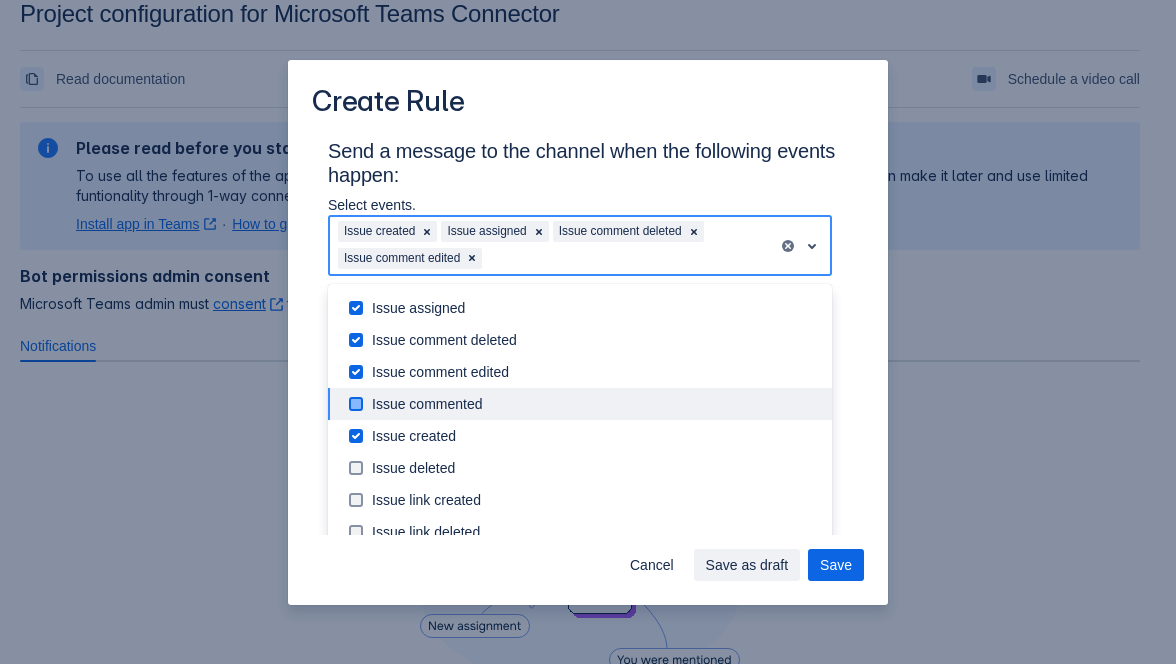 click at bounding box center (356, 404) 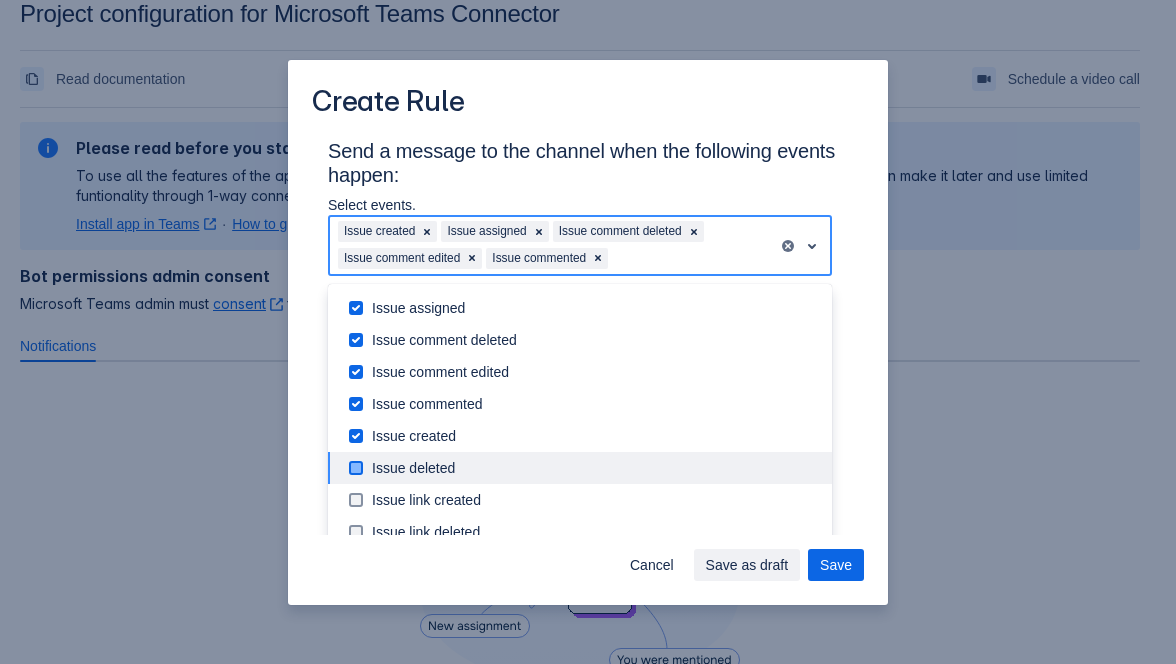 click at bounding box center [356, 468] 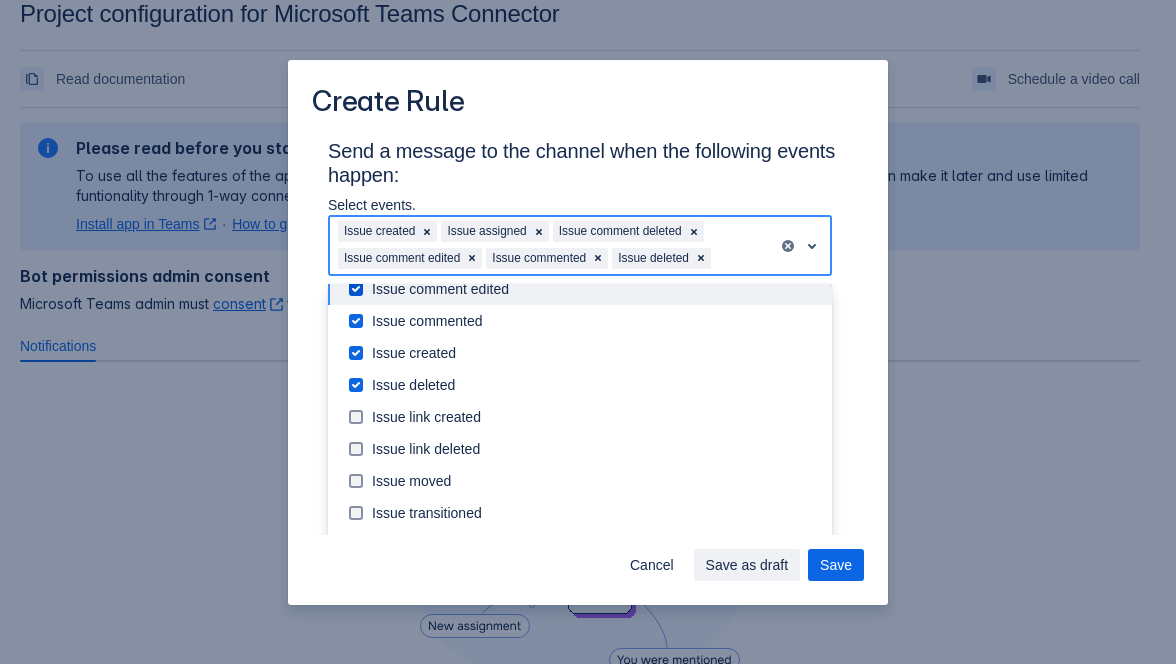 scroll, scrollTop: 97, scrollLeft: 0, axis: vertical 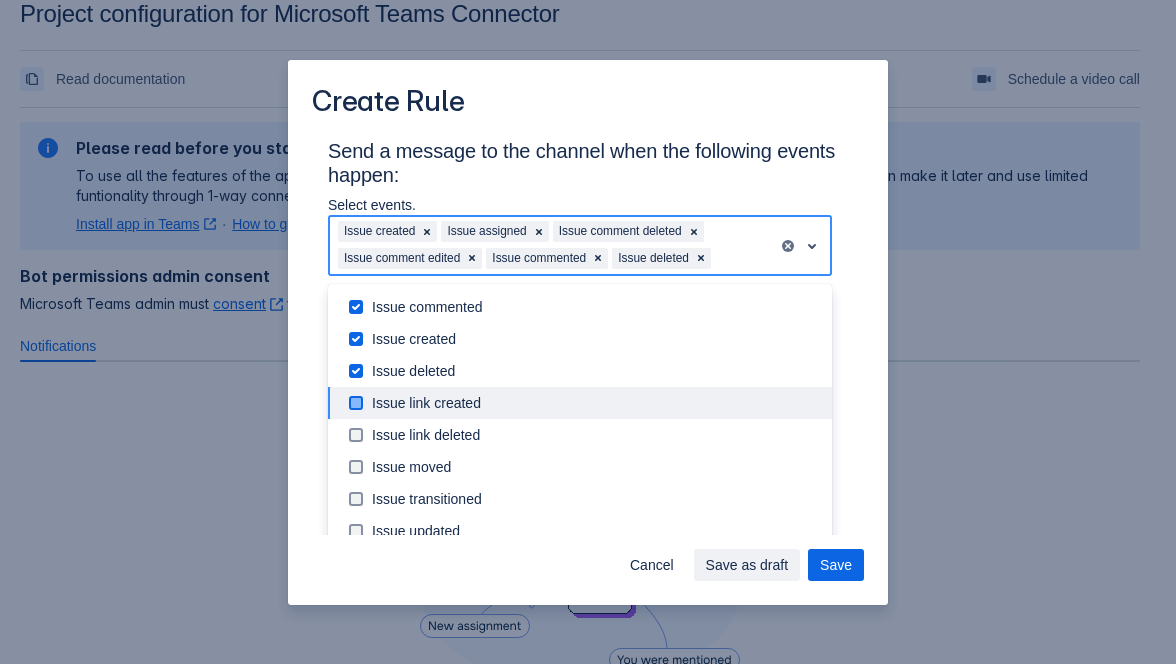 click at bounding box center (356, 403) 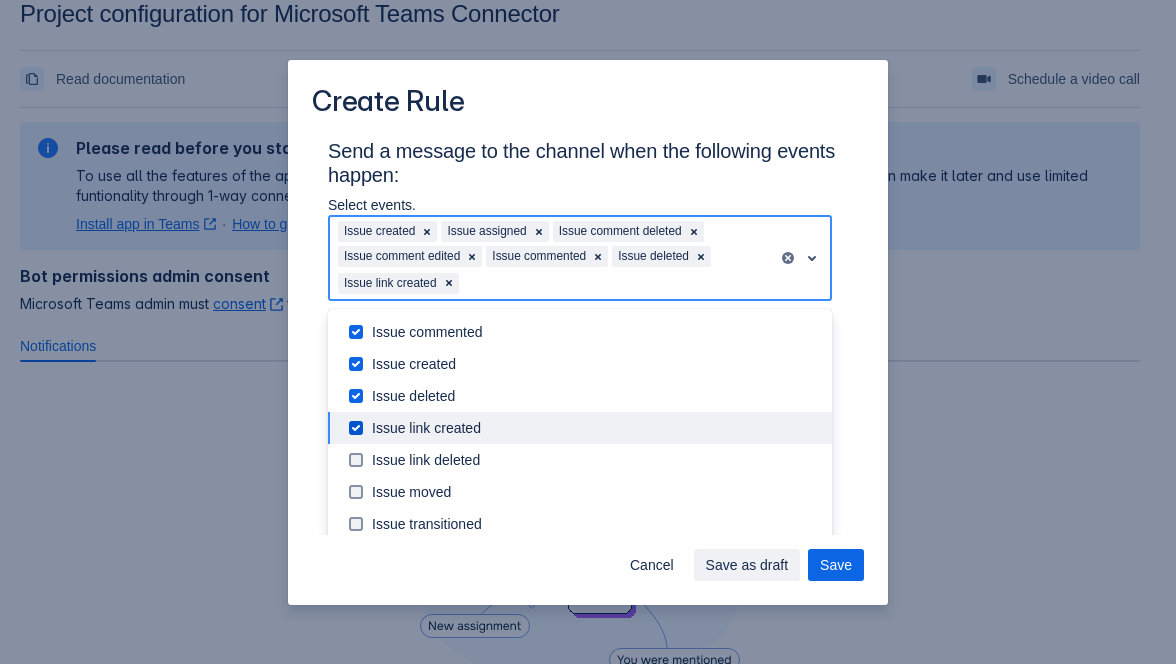 click at bounding box center (356, 428) 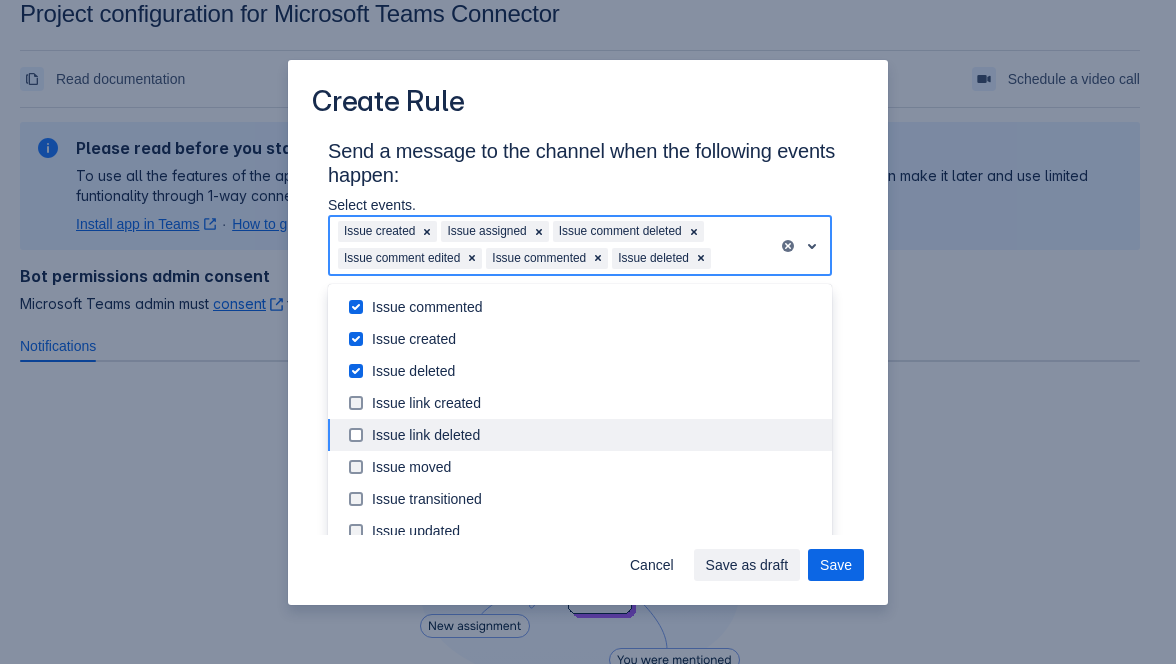 click at bounding box center (356, 435) 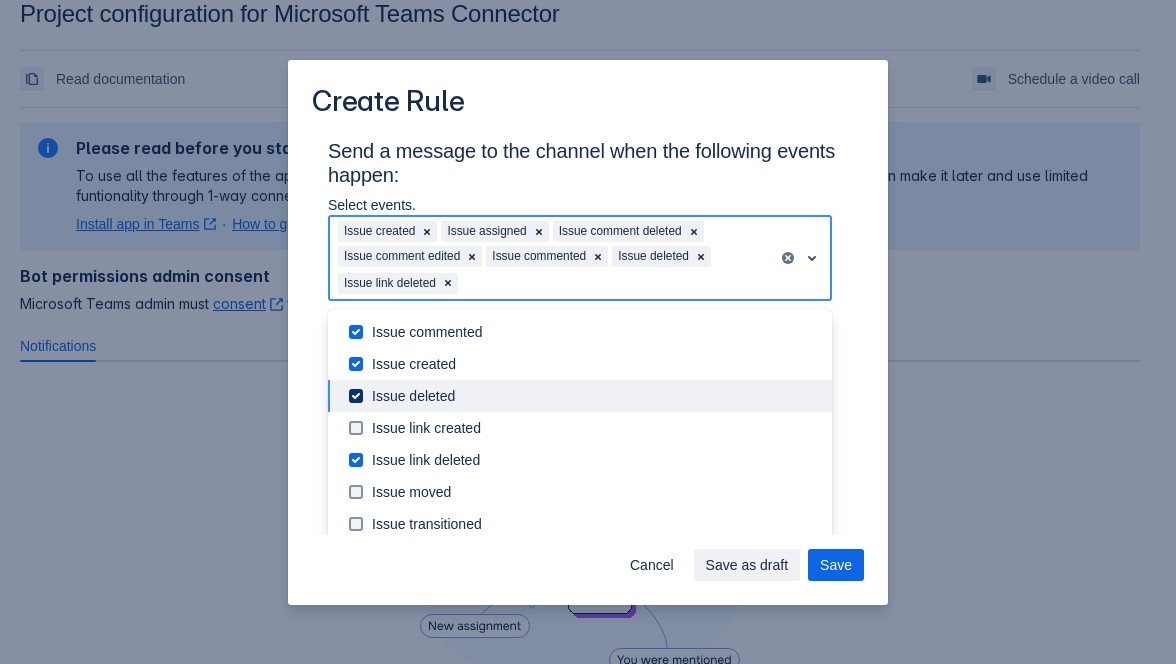 click at bounding box center (356, 396) 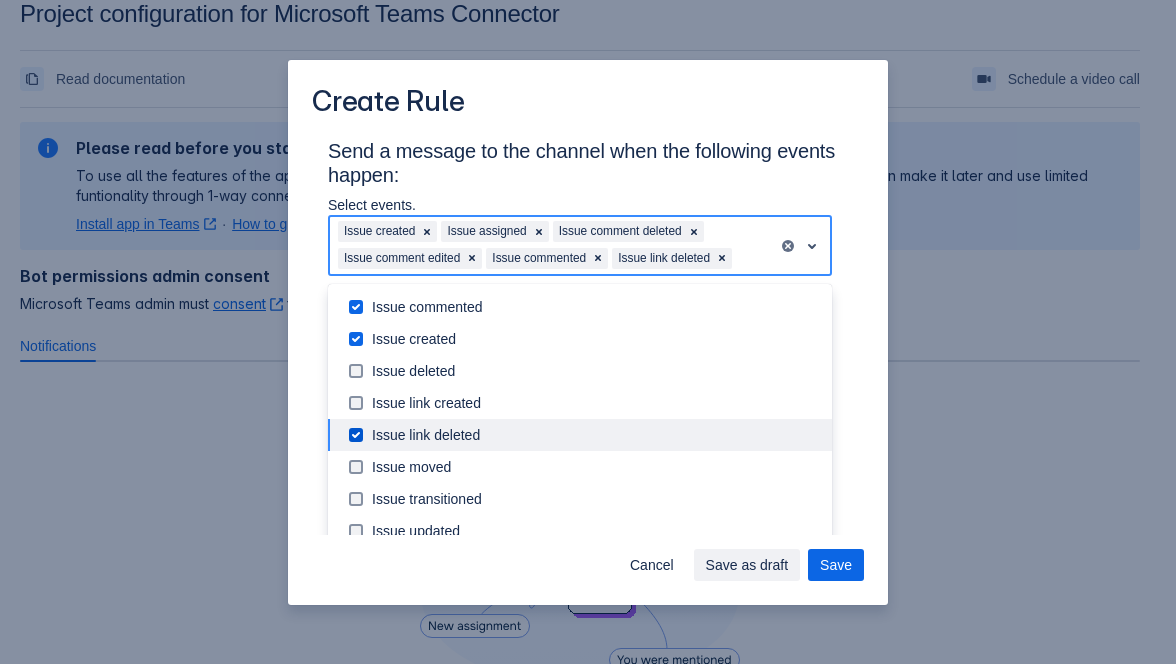 click at bounding box center (356, 435) 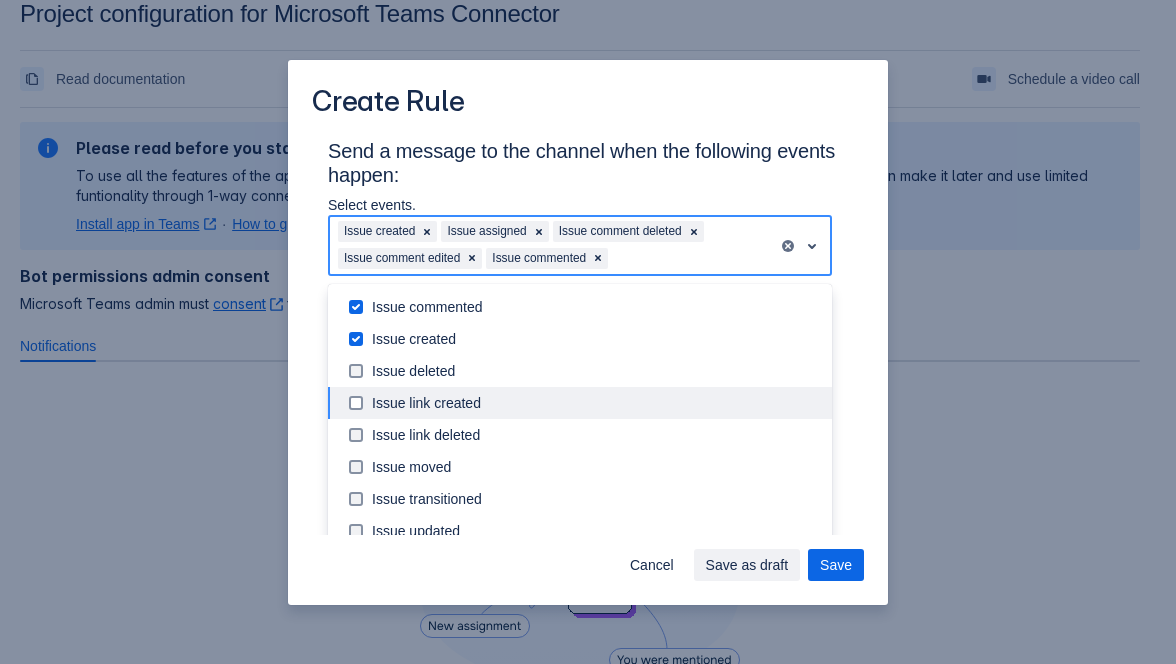 click at bounding box center (356, 403) 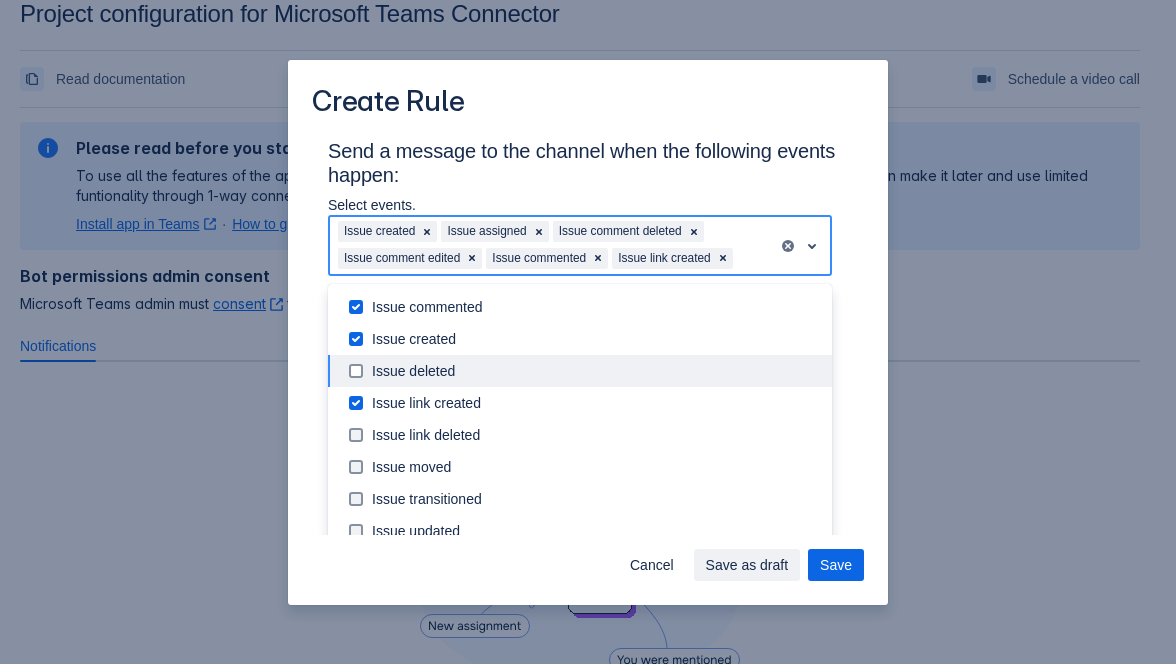 click at bounding box center [356, 371] 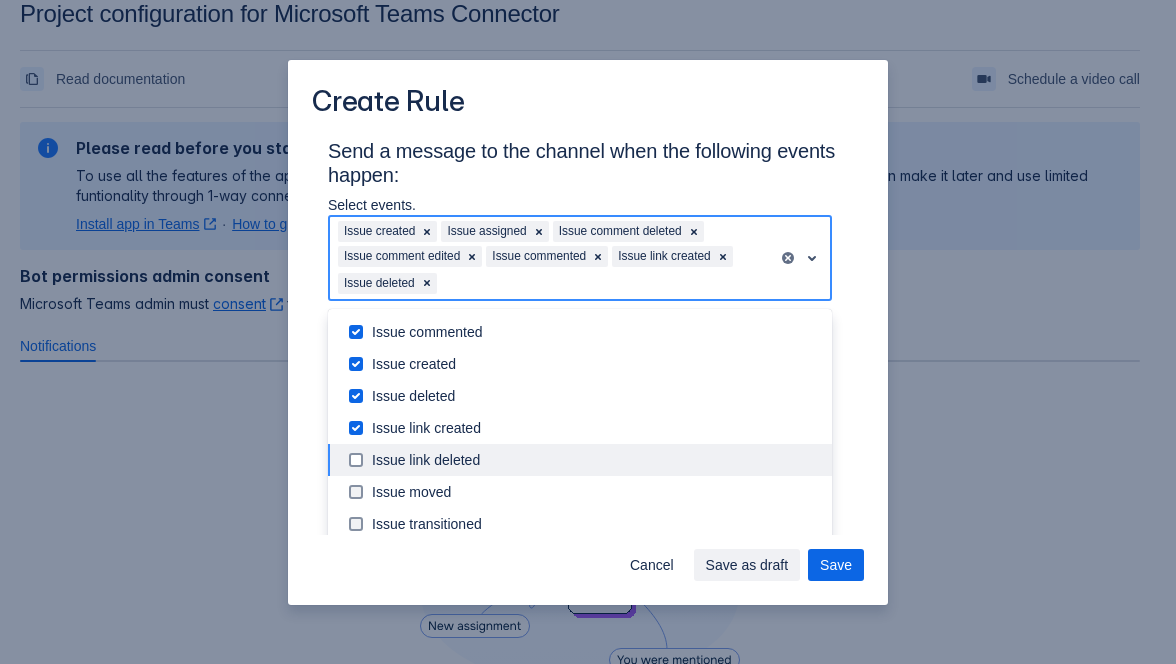 click at bounding box center (356, 460) 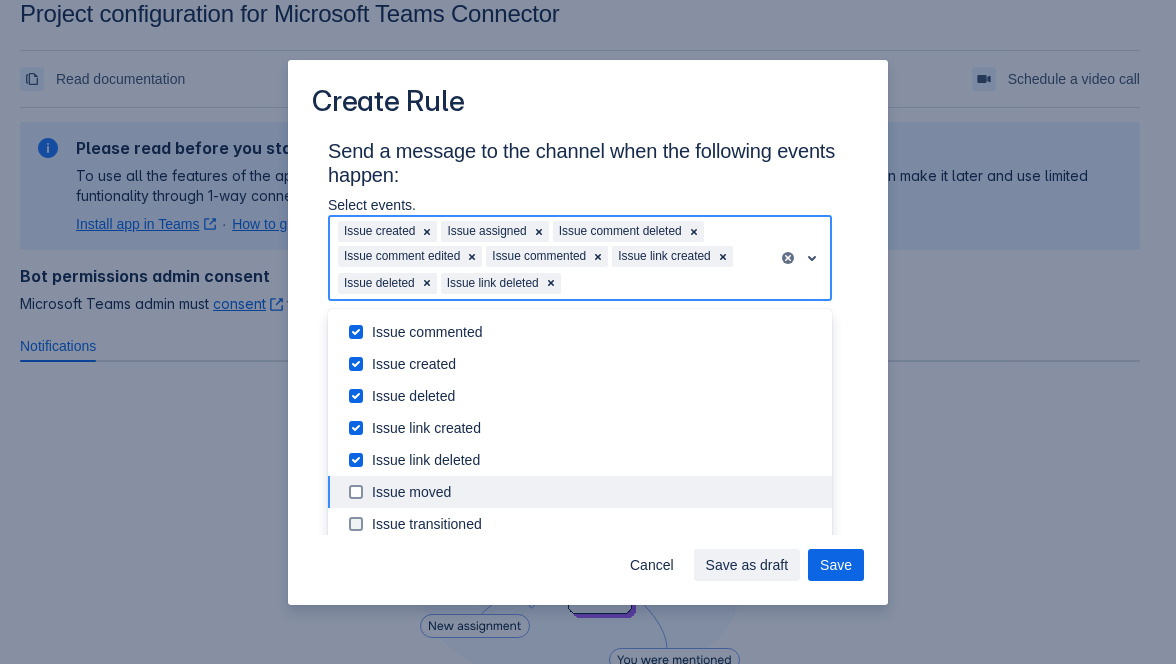 click at bounding box center (356, 492) 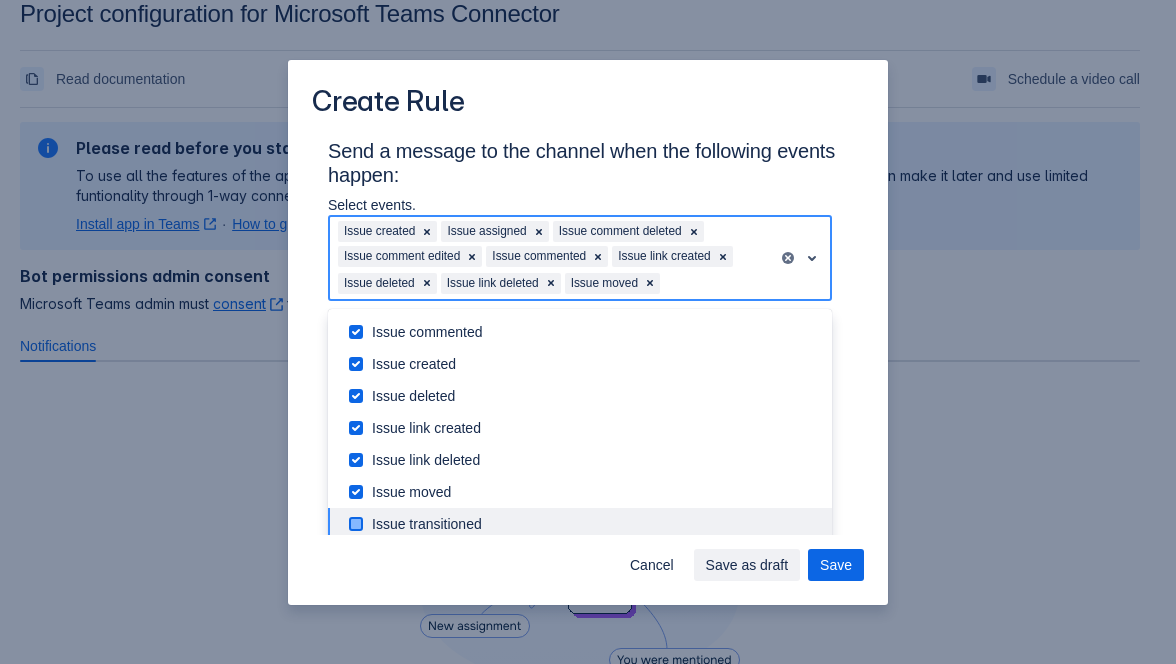 click at bounding box center [356, 524] 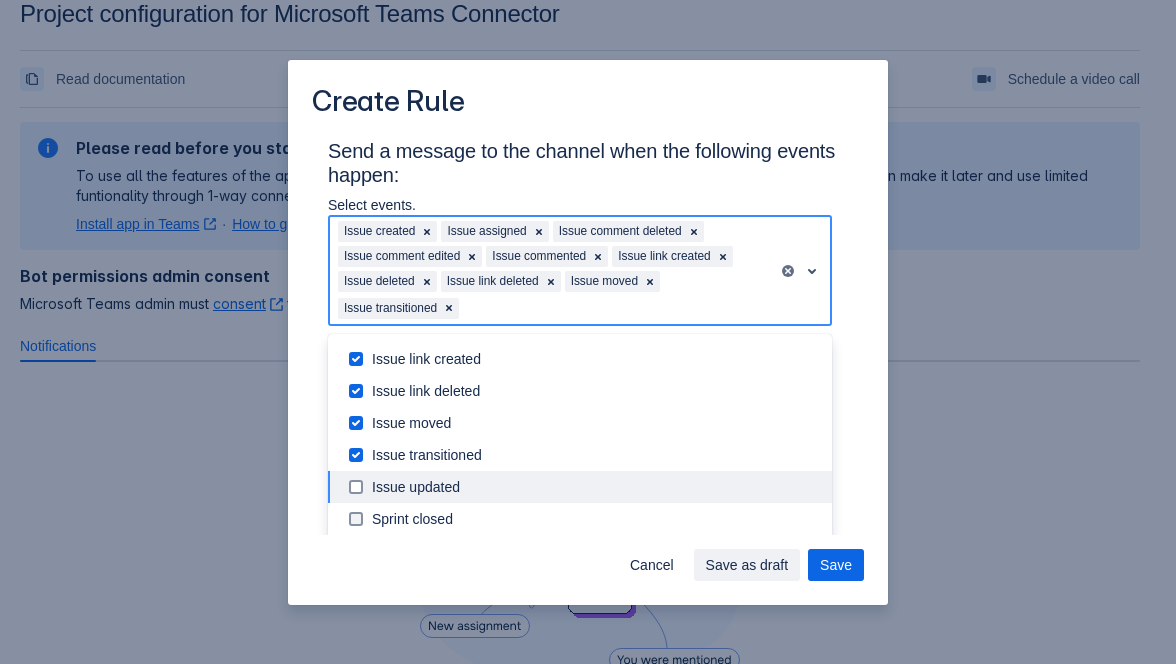 scroll, scrollTop: 227, scrollLeft: 0, axis: vertical 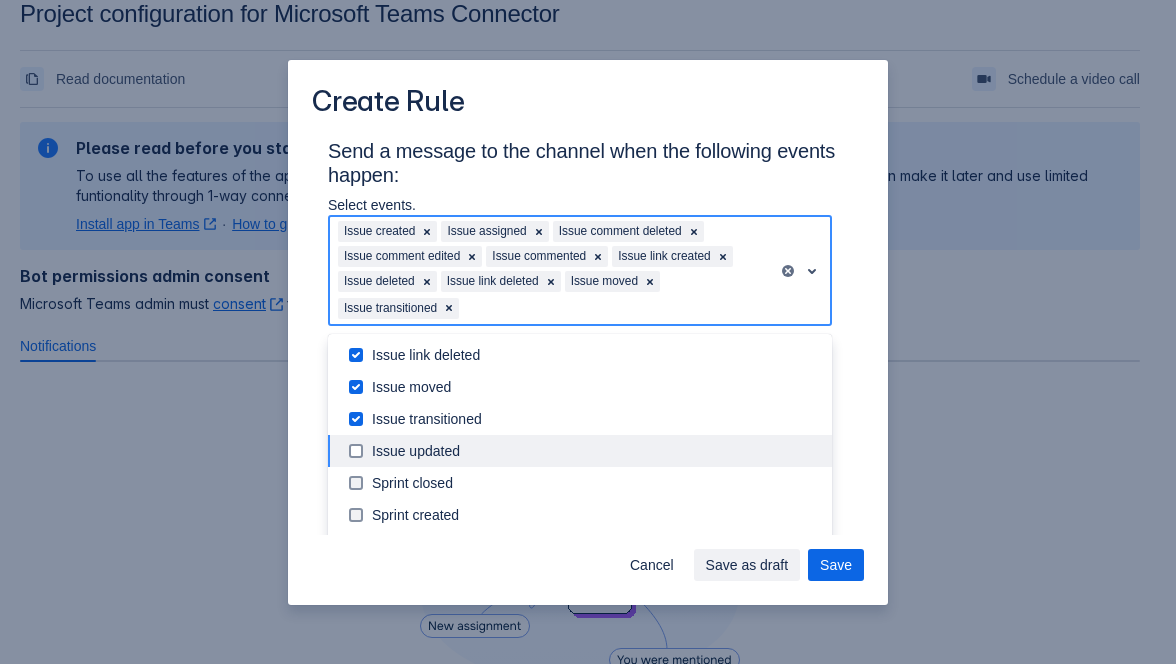 click at bounding box center (356, 451) 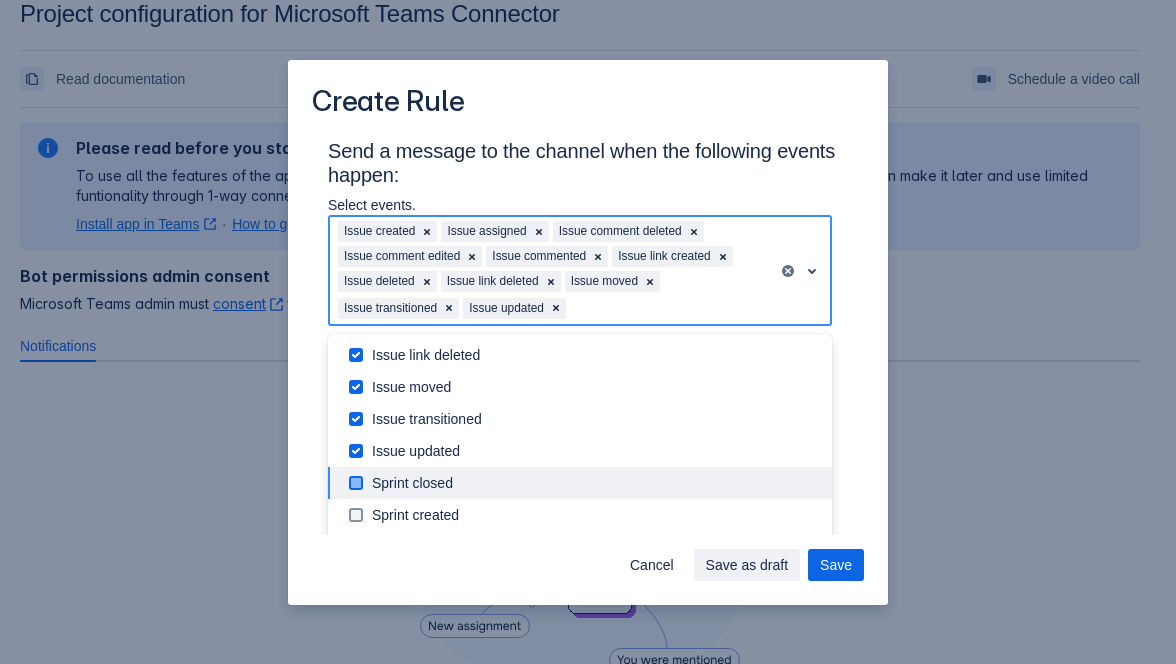 click at bounding box center (356, 483) 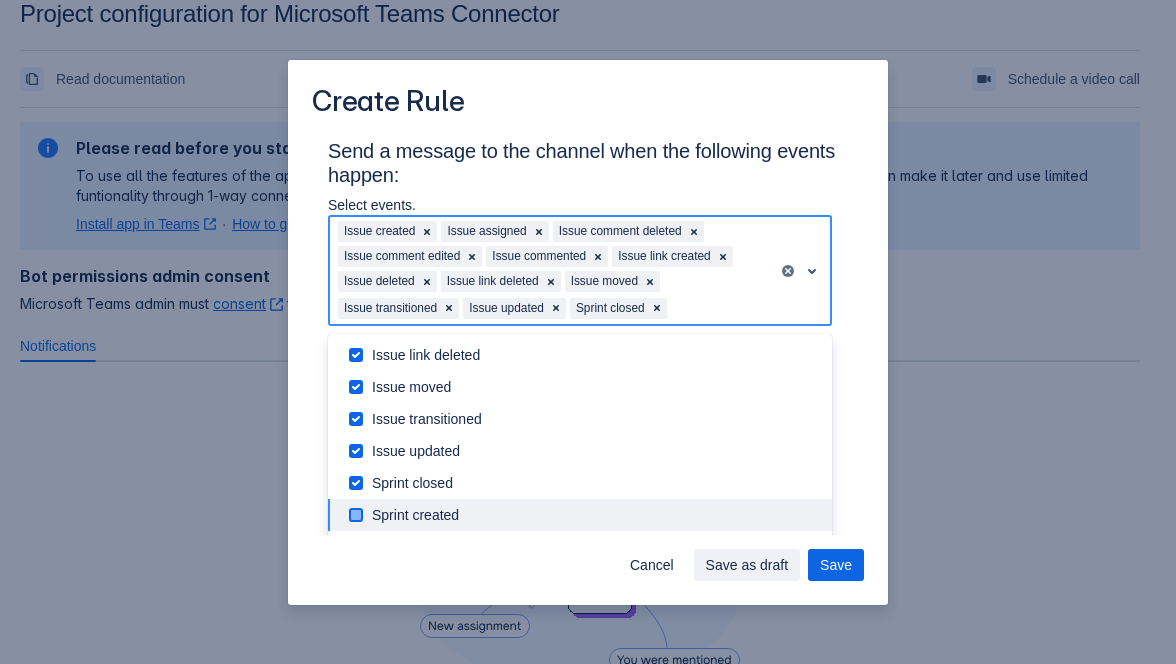 click on "Sprint created" at bounding box center [580, 515] 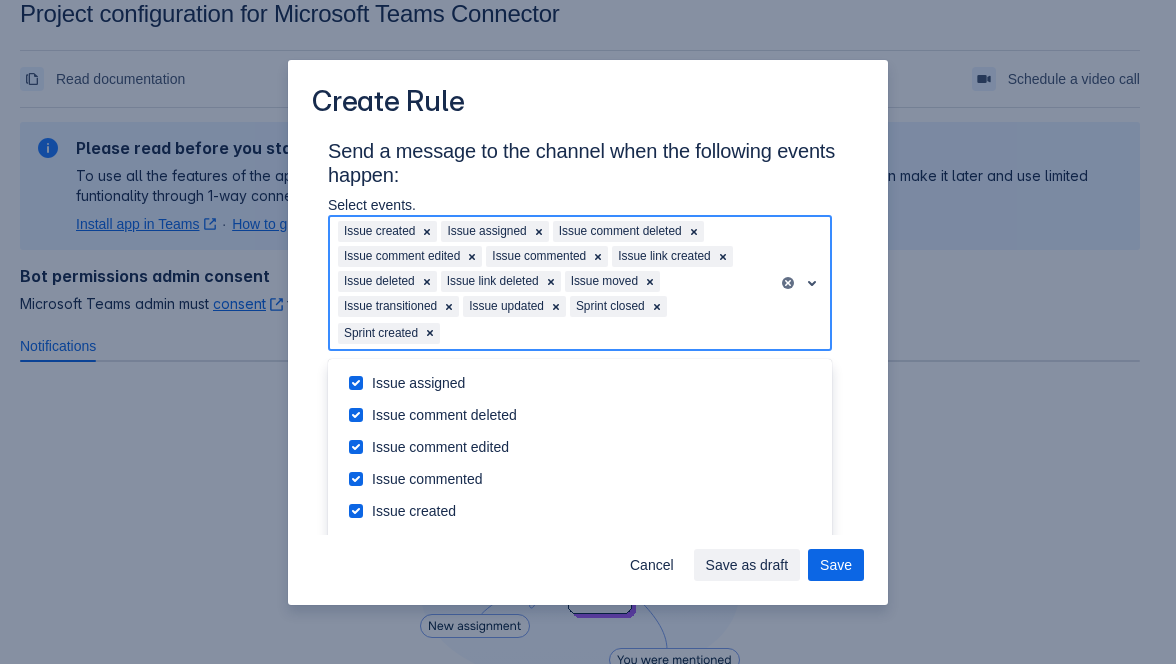 scroll, scrollTop: 226, scrollLeft: 0, axis: vertical 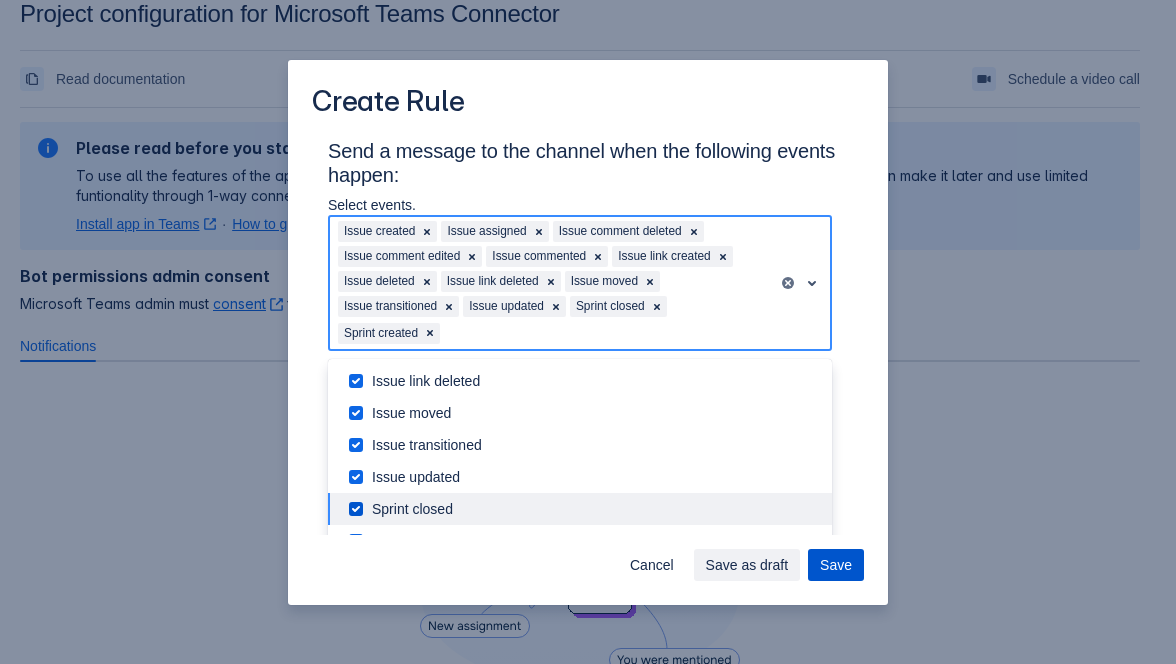 click on "Save" at bounding box center (836, 565) 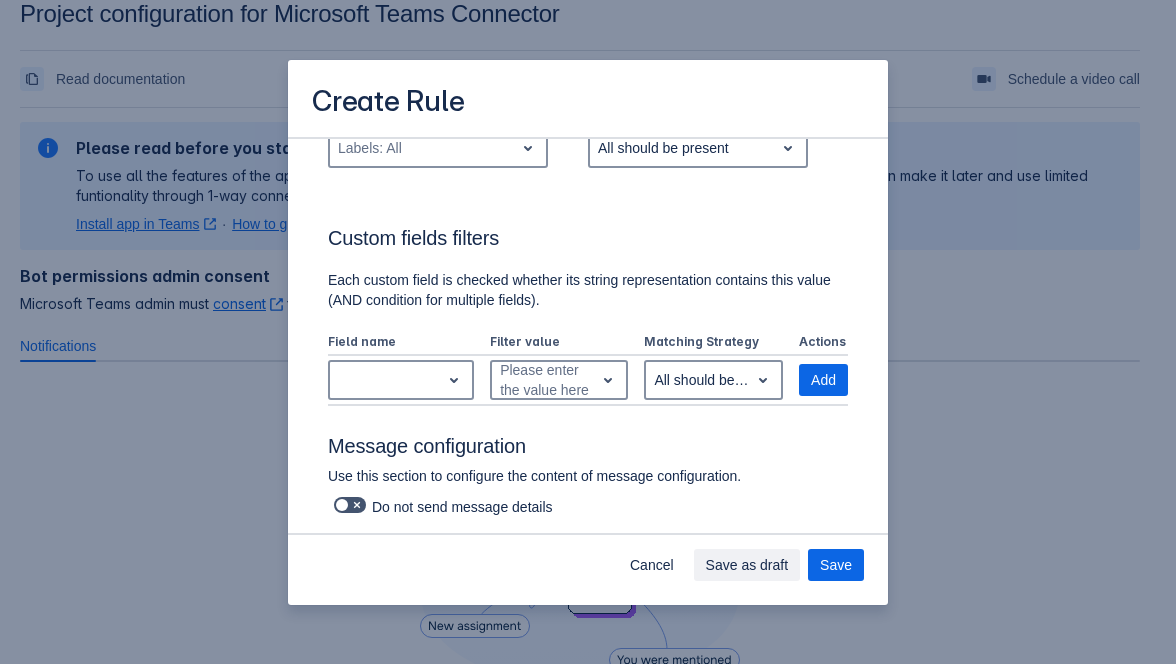 scroll, scrollTop: 1390, scrollLeft: 0, axis: vertical 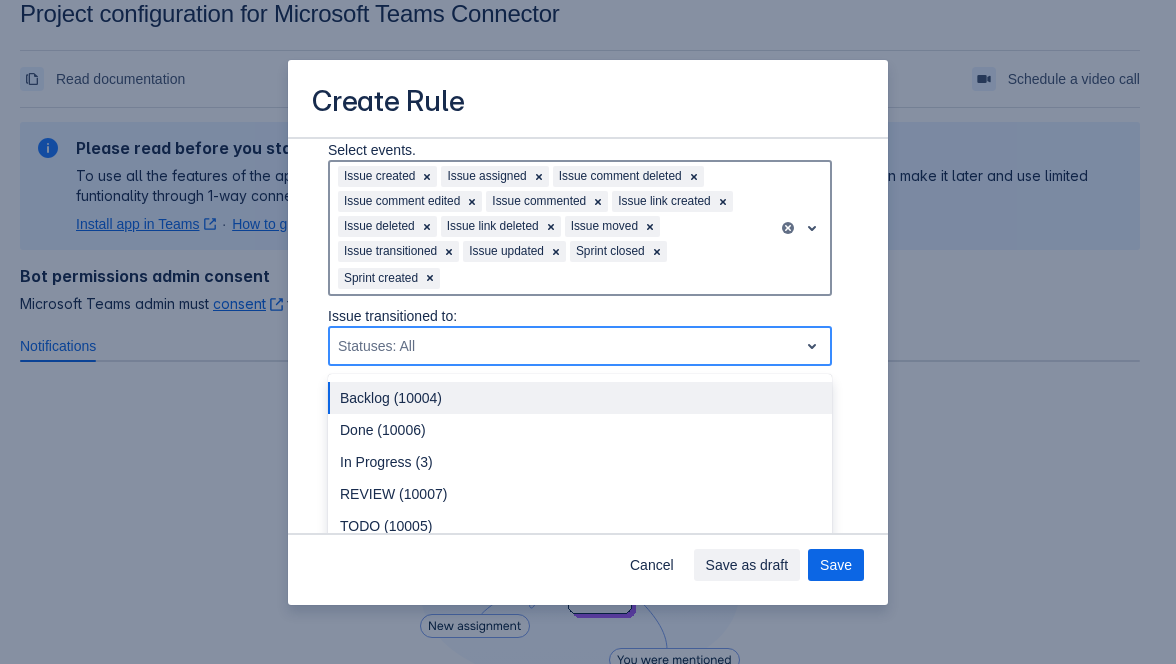 click on "Statuses: All" at bounding box center [564, 346] 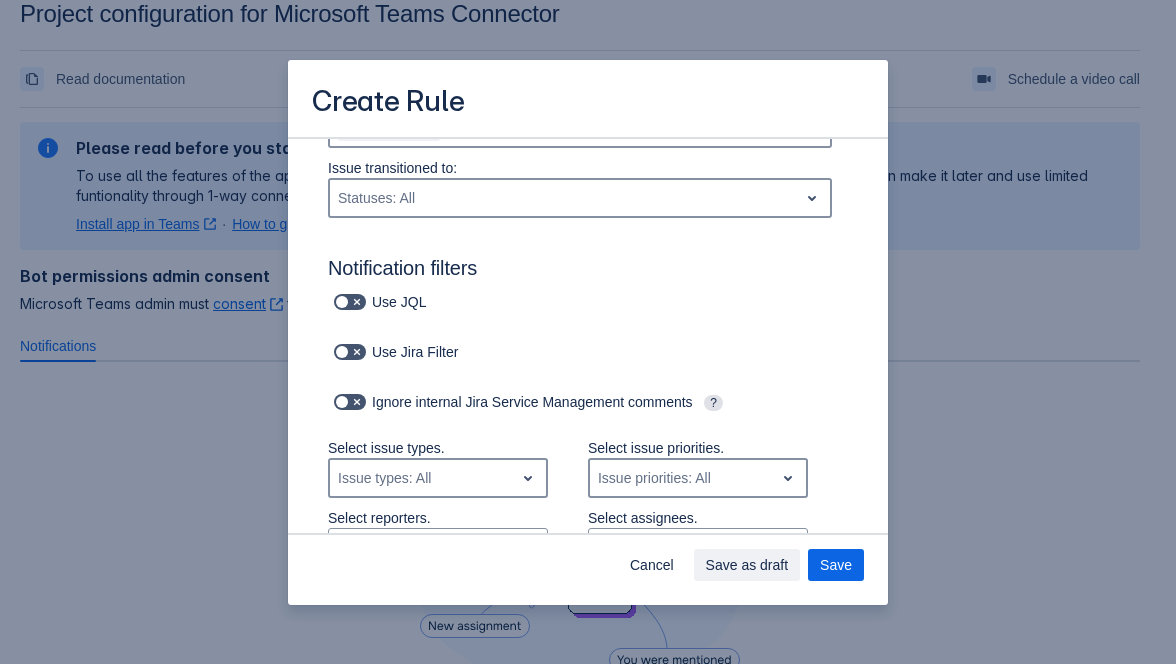 scroll, scrollTop: 212, scrollLeft: 0, axis: vertical 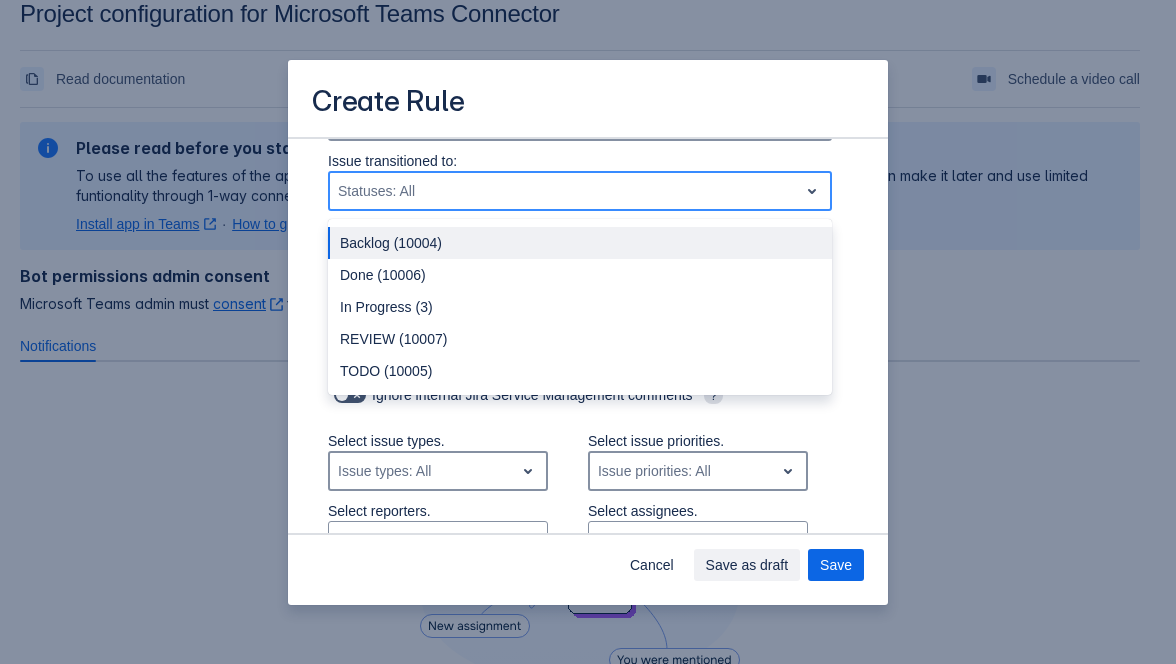 click on "Statuses: All" at bounding box center [564, 191] 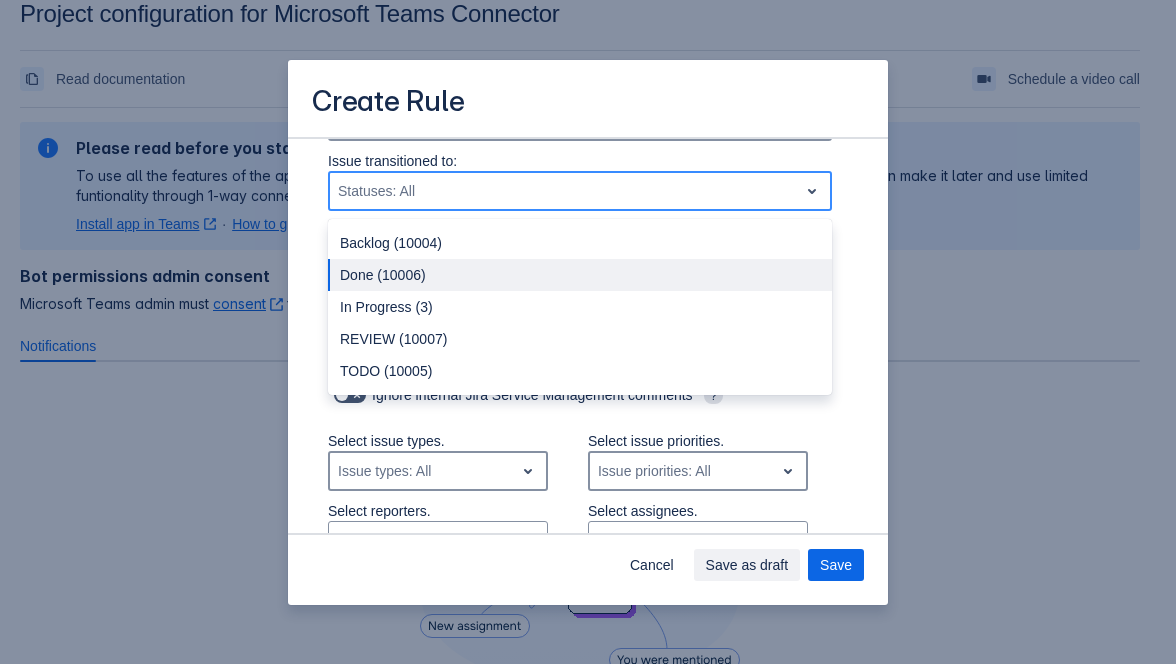 click on "Send a message to the channel when the following events happen: Select events. Issue created Issue assigned Issue comment deleted Issue comment edited Issue commented Issue link created Issue deleted Issue link deleted Issue moved Issue transitioned Issue updated Sprint closed Sprint created Issue transitioned to:  option Done ([NUMBER]) focused, 2 of 5. 5 results available. Use Up and Down to choose options, press Enter to select the currently focused option, press Escape to exit the menu. Statuses: All Backlog ([NUMBER]) Done ([NUMBER]) In Progress ([NUMBER]) REVIEW ([NUMBER]) TODO ([NUMBER]) Notification filters Use JQL Use Jira Filter Ignore internal Jira Service Management comments      ? Select issue types. Issue types: All Select issue priorities. Issue priorities: All Select reporters. Reporters: All Select assignees. Assignees: All Select watchers. Watchers: All Select actors. Actors: All Enter labels. Labels: All The way labels should be treated All should be present Custom fields filters Field name Filter value Add" at bounding box center (588, 901) 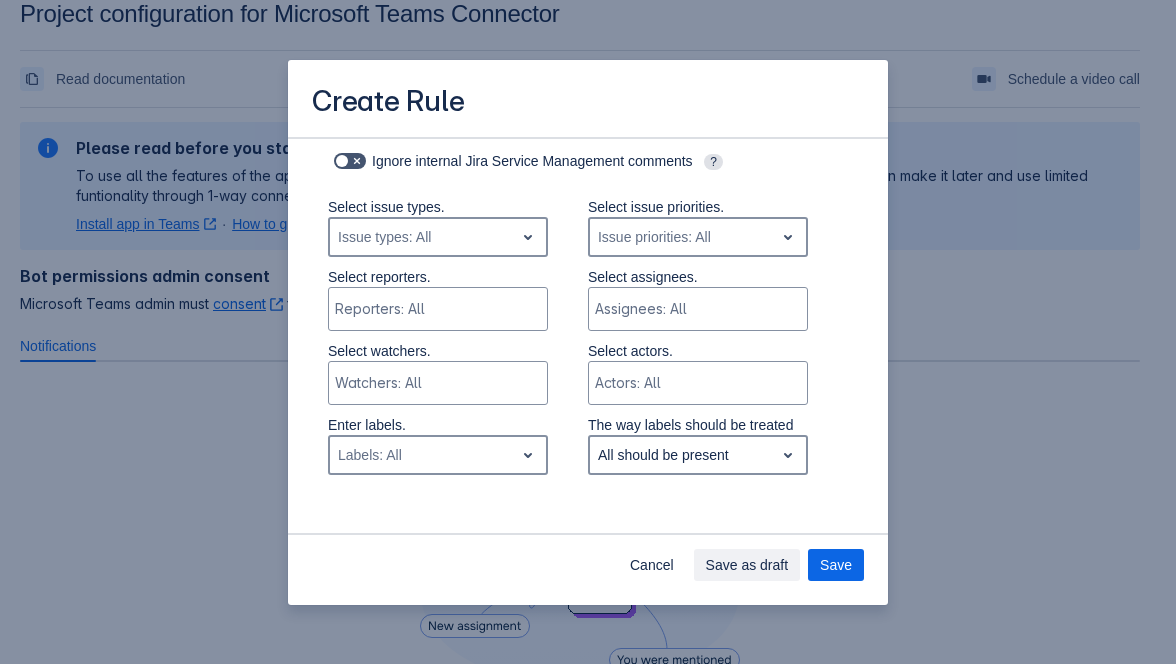 scroll, scrollTop: 452, scrollLeft: 0, axis: vertical 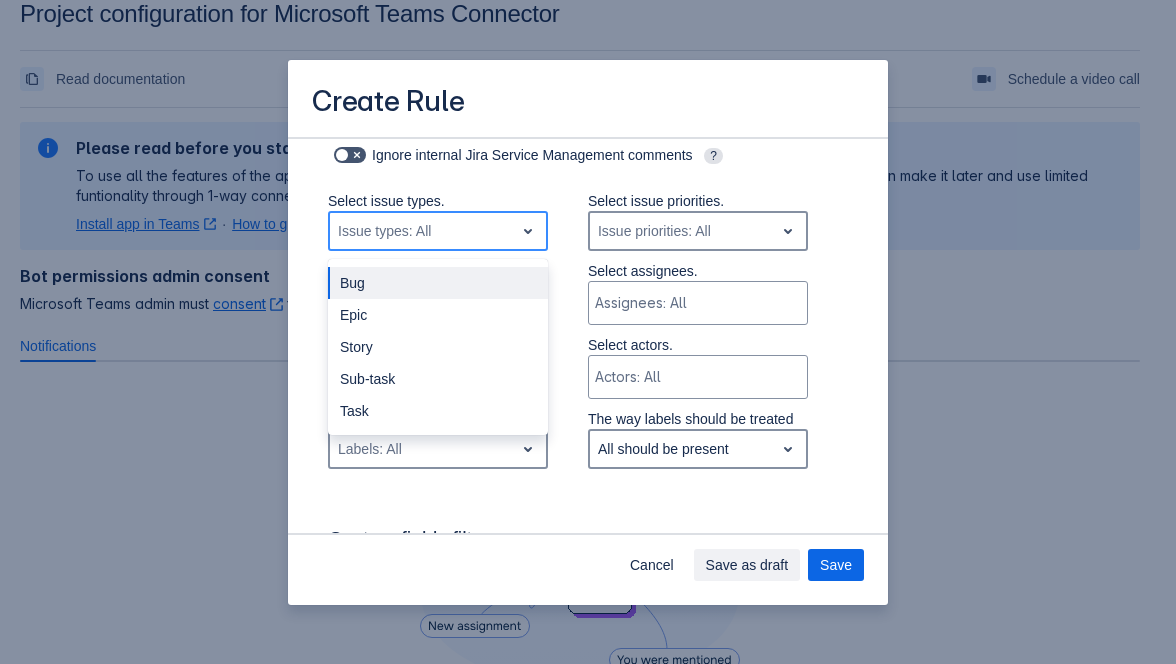 click at bounding box center [528, 231] 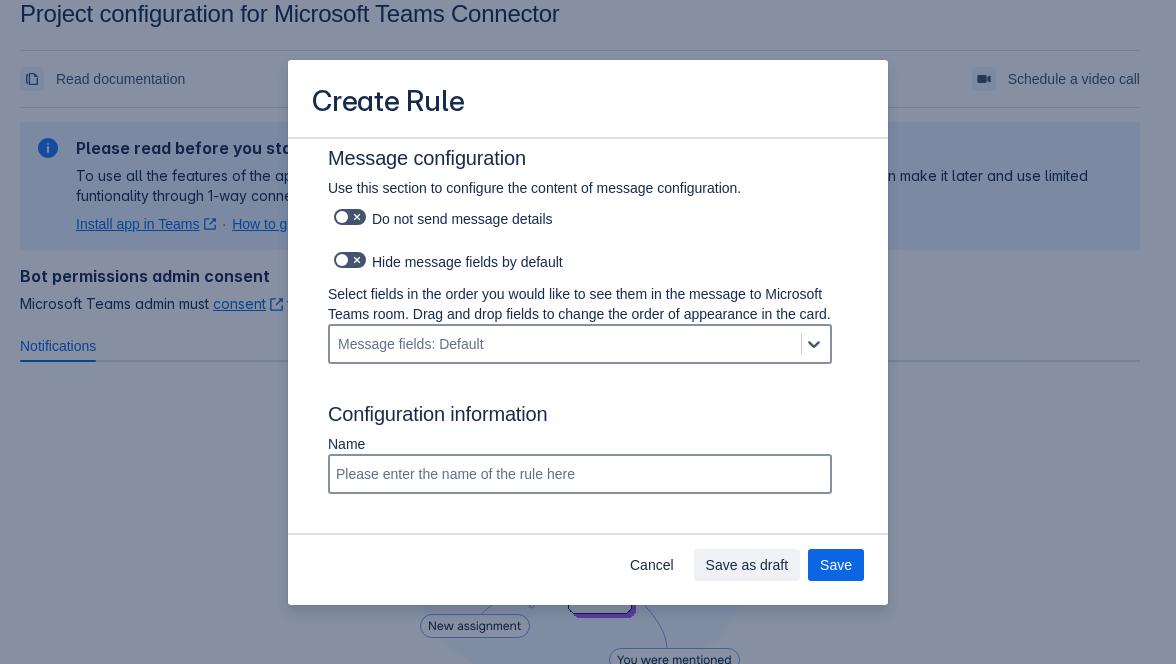 scroll, scrollTop: 1102, scrollLeft: 0, axis: vertical 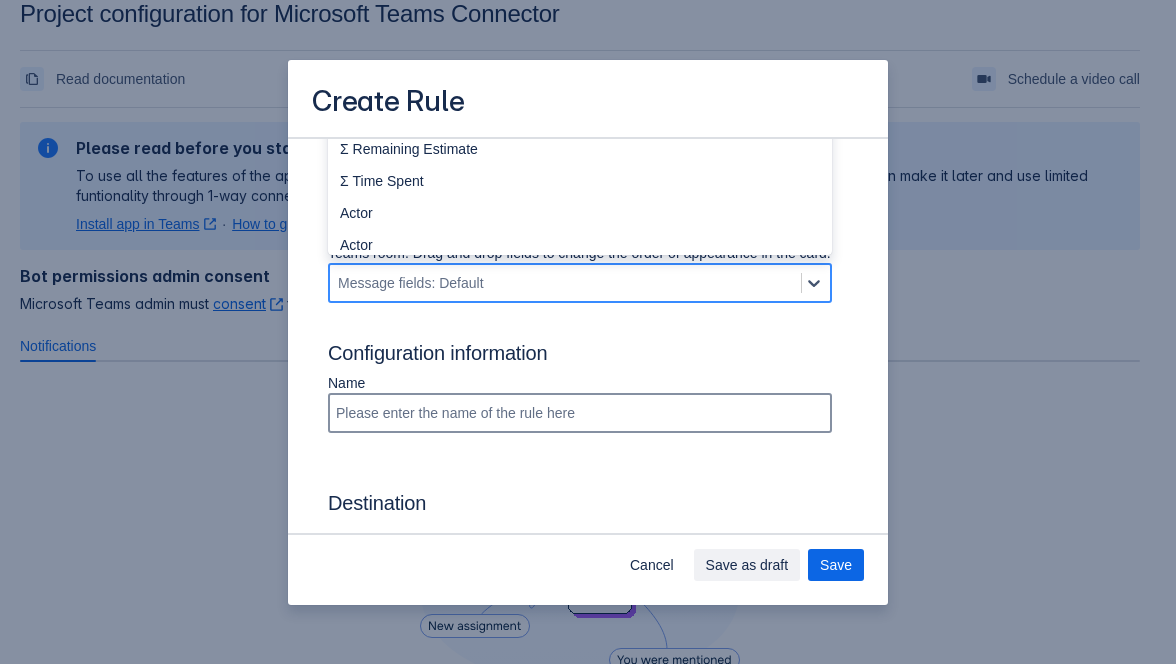 click on "Message fields: Default" at bounding box center (565, 283) 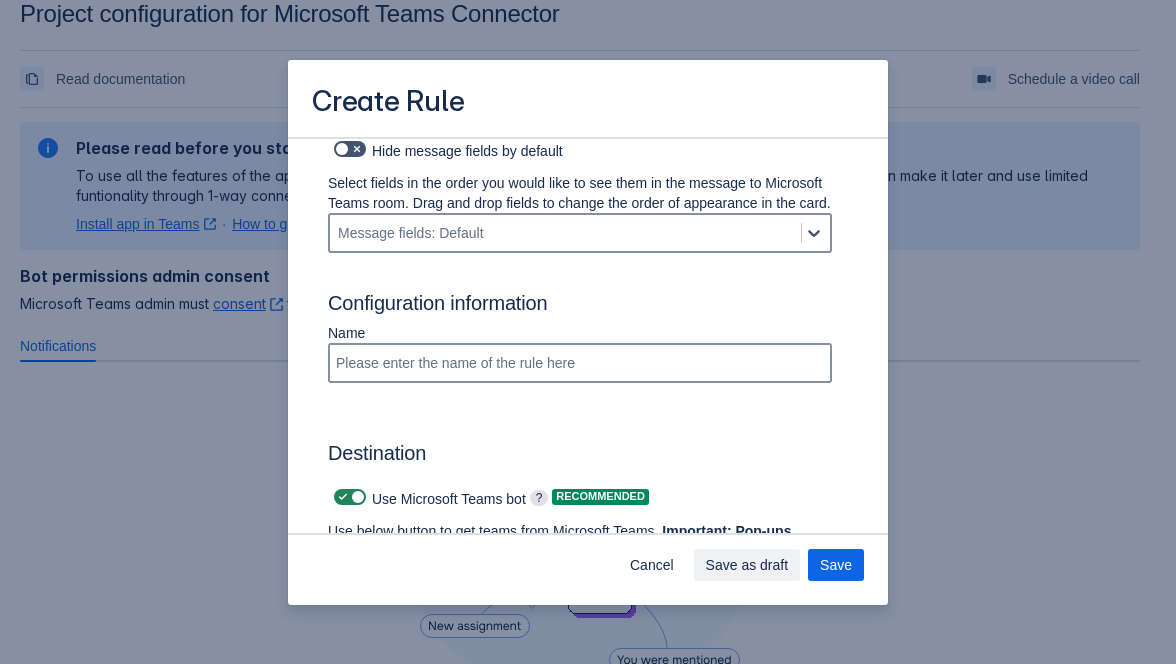 scroll, scrollTop: 1170, scrollLeft: 0, axis: vertical 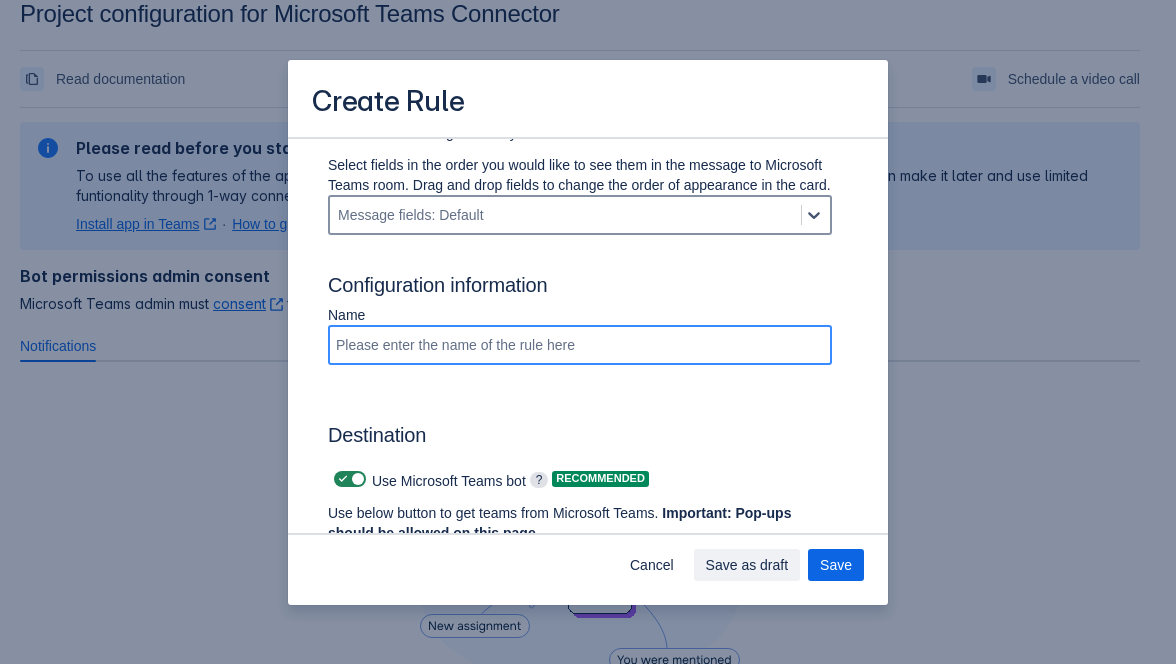 click on "Name" at bounding box center (580, 340) 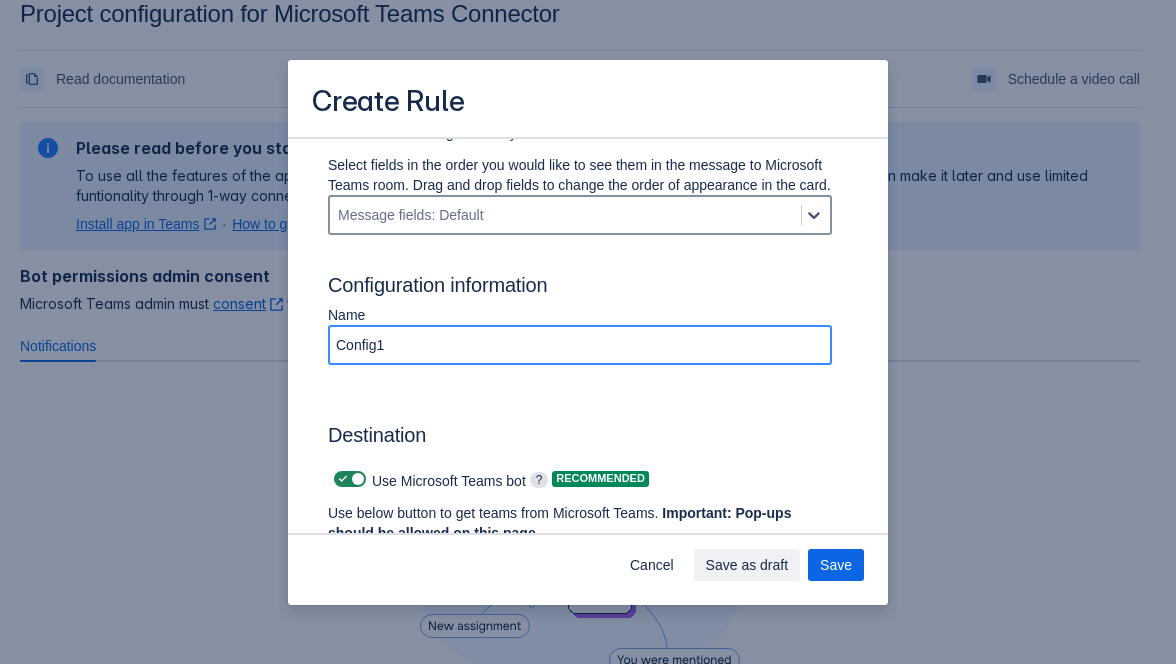 type on "Config1" 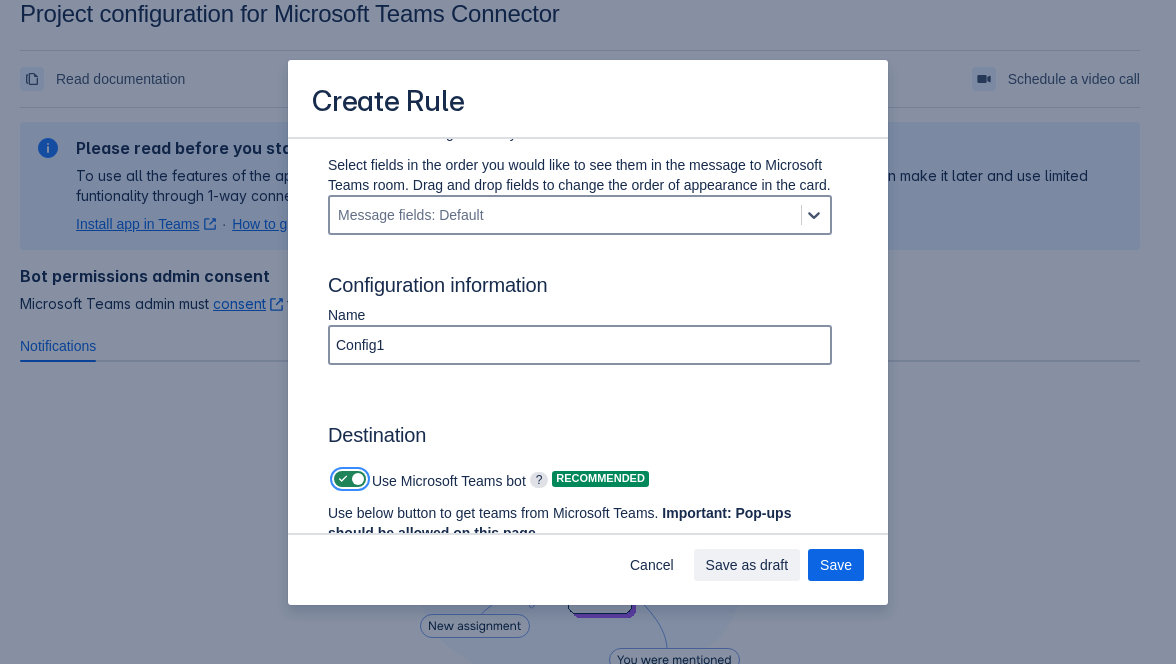 scroll, scrollTop: 1516, scrollLeft: 0, axis: vertical 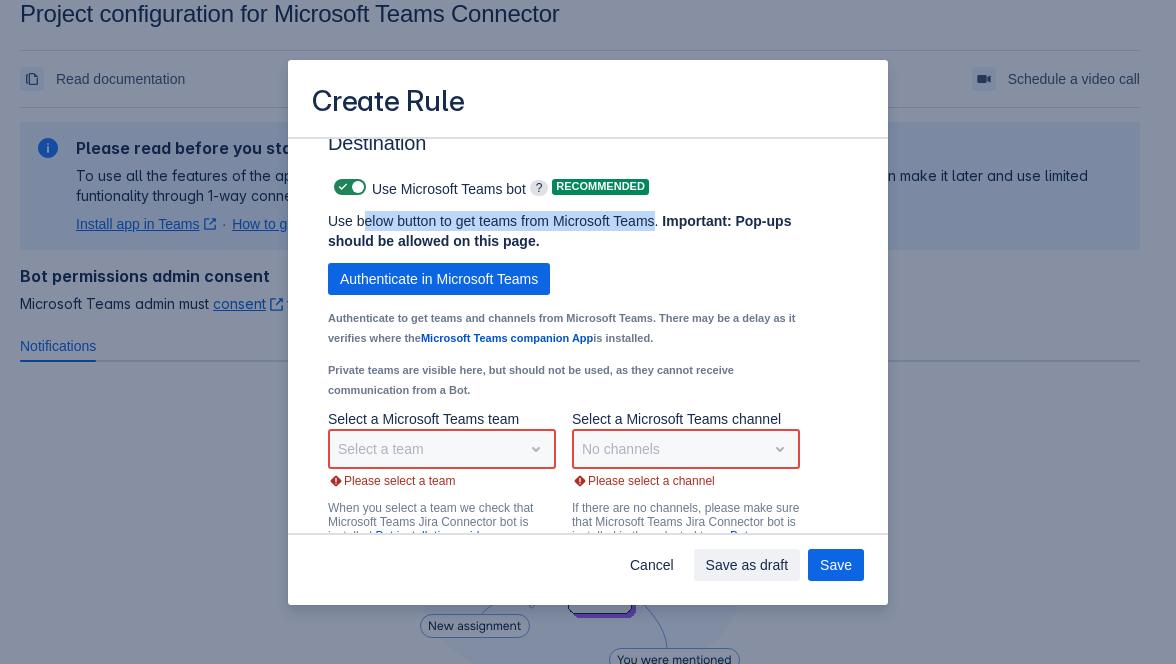 drag, startPoint x: 364, startPoint y: 232, endPoint x: 655, endPoint y: 231, distance: 291.0017 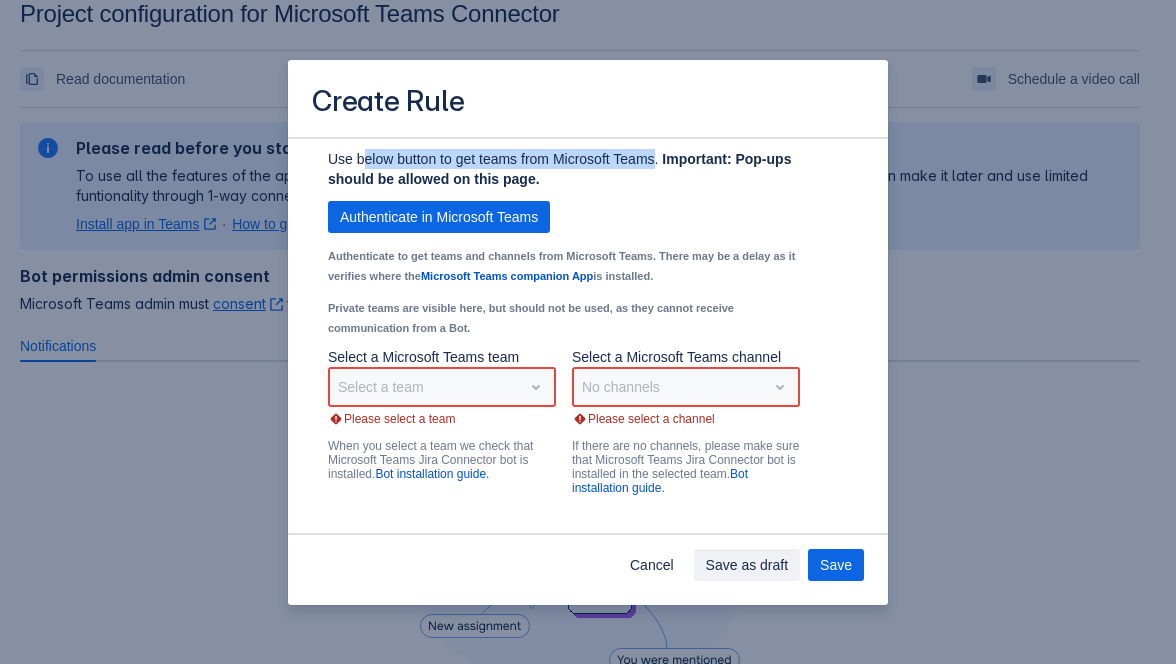 scroll, scrollTop: 1557, scrollLeft: 0, axis: vertical 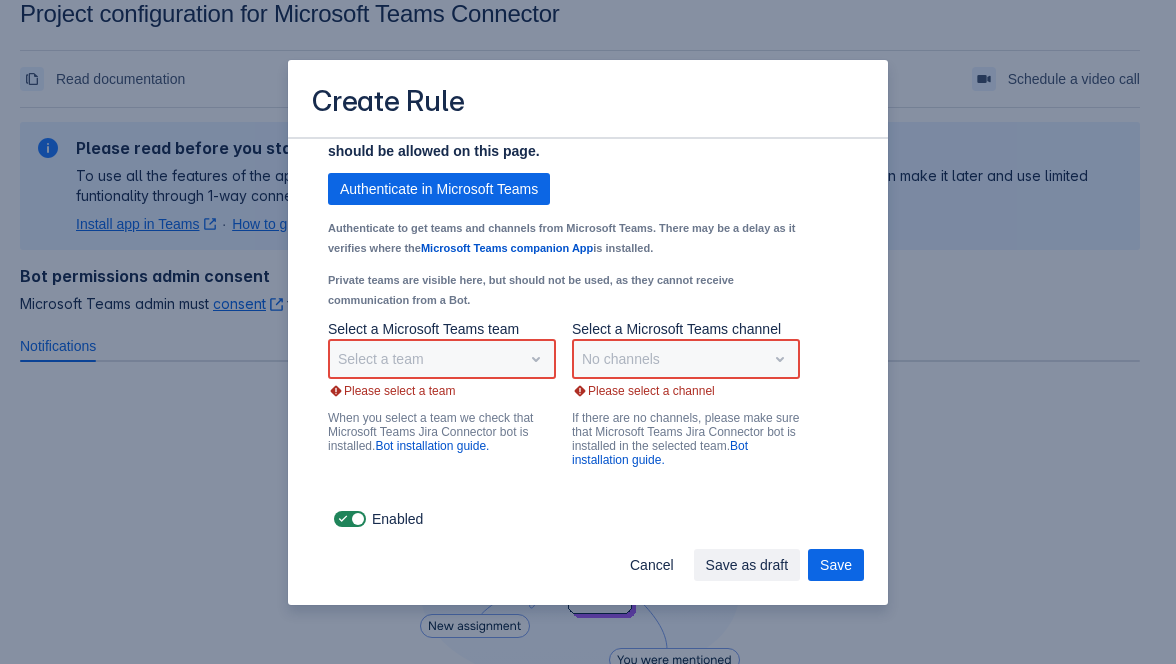 click on "Select a team" at bounding box center (442, 359) 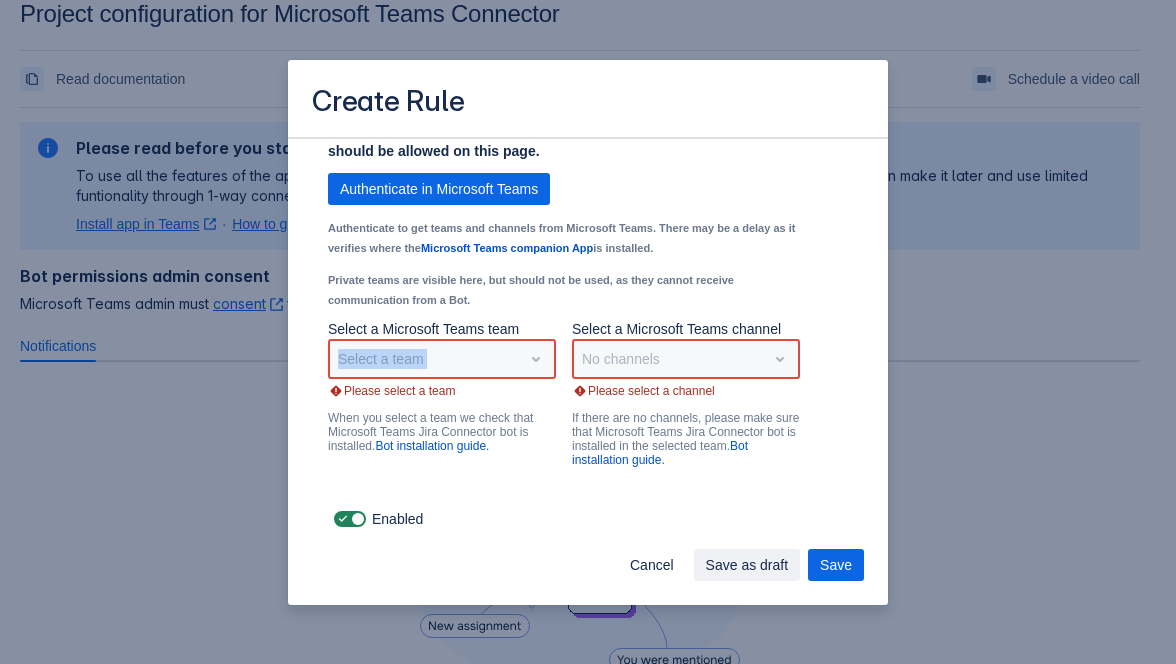 click on "Select a team" at bounding box center (442, 359) 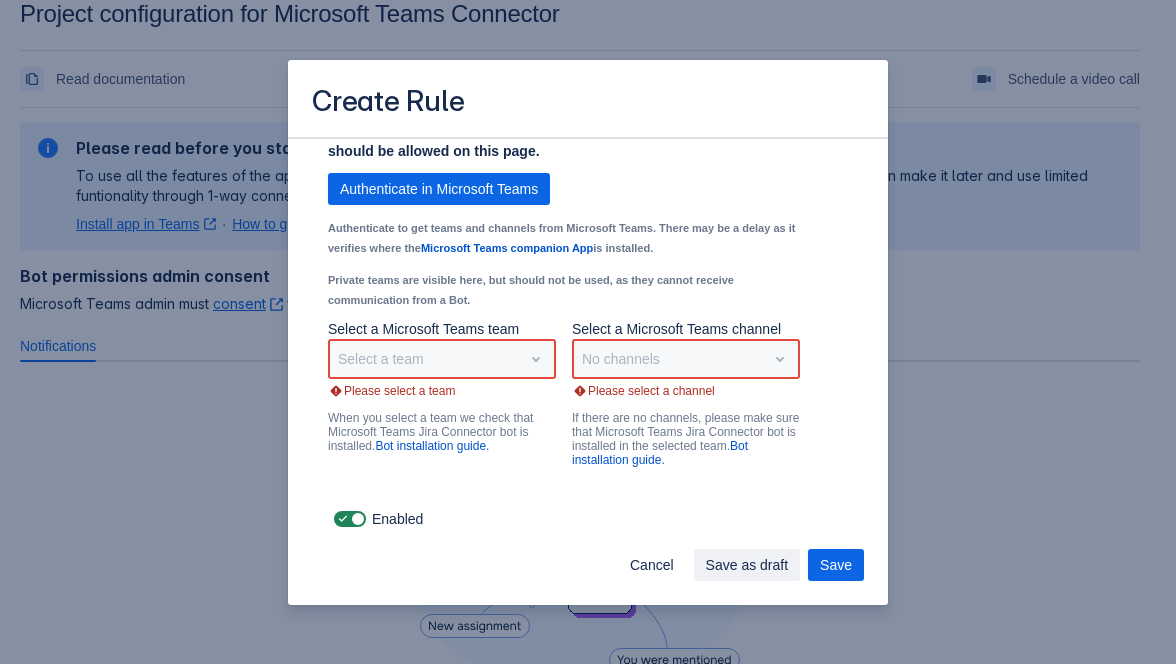 click on "Select a team" at bounding box center (442, 359) 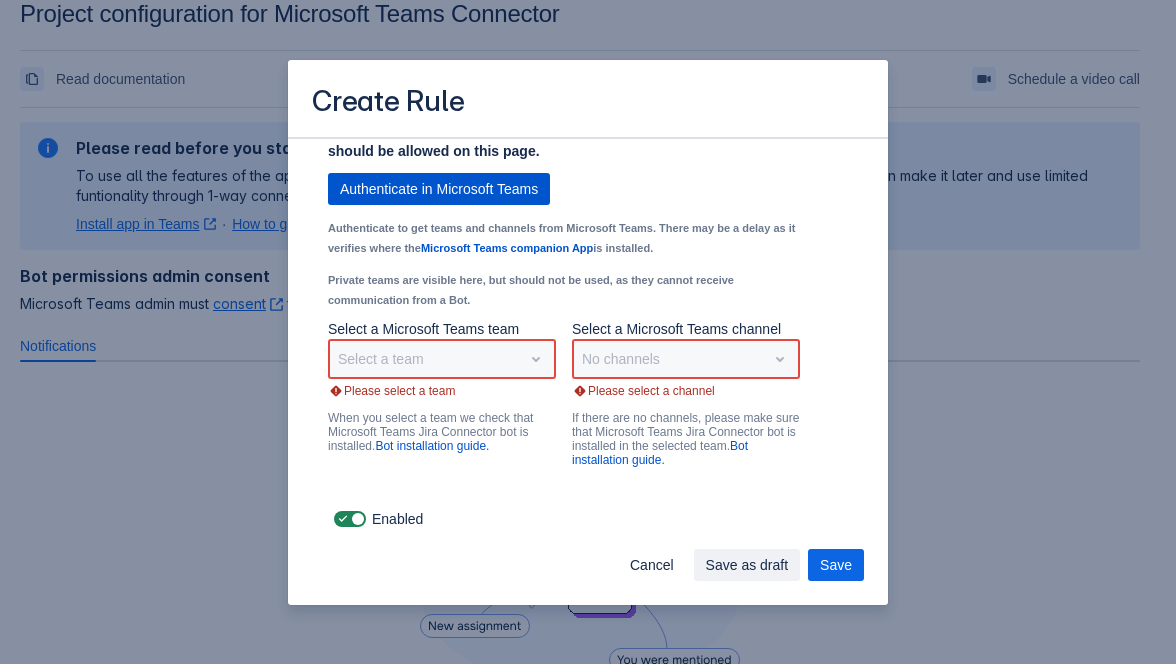click on "Authenticate in Microsoft Teams" at bounding box center [439, 189] 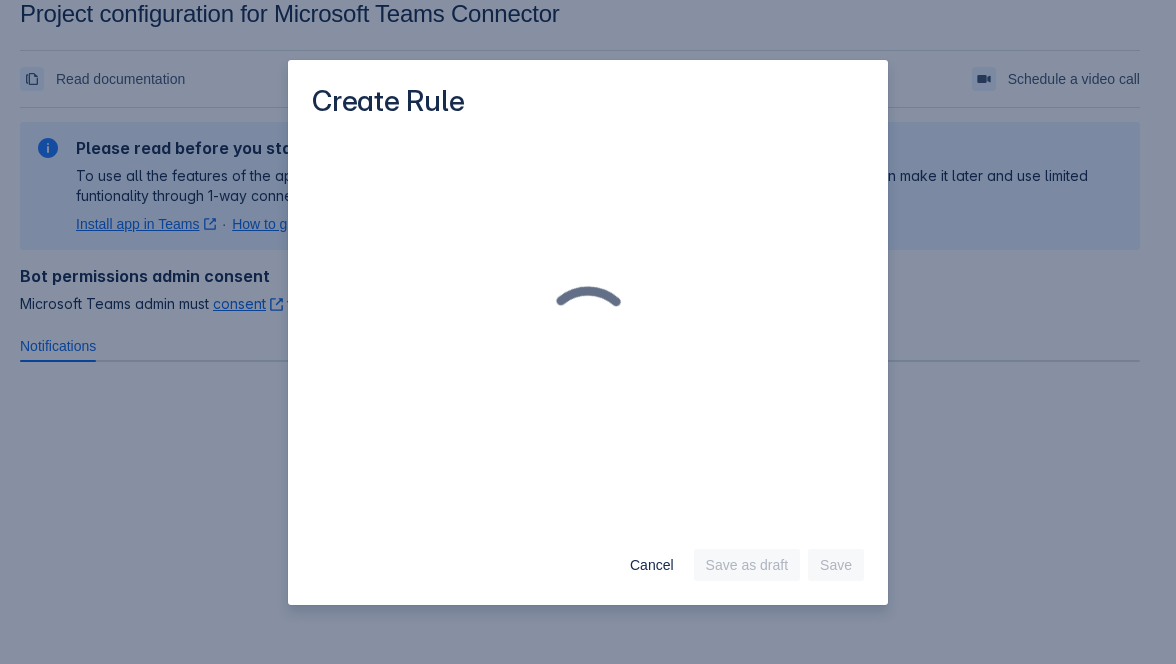 scroll, scrollTop: 0, scrollLeft: 0, axis: both 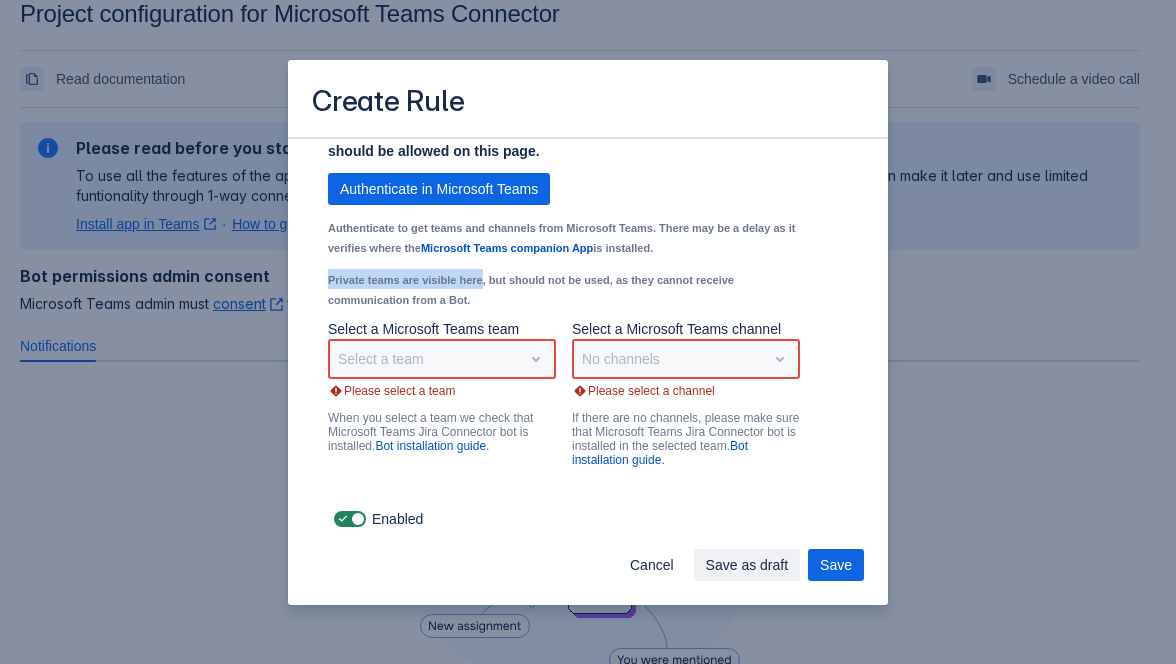 drag, startPoint x: 476, startPoint y: 282, endPoint x: 331, endPoint y: 281, distance: 145.00345 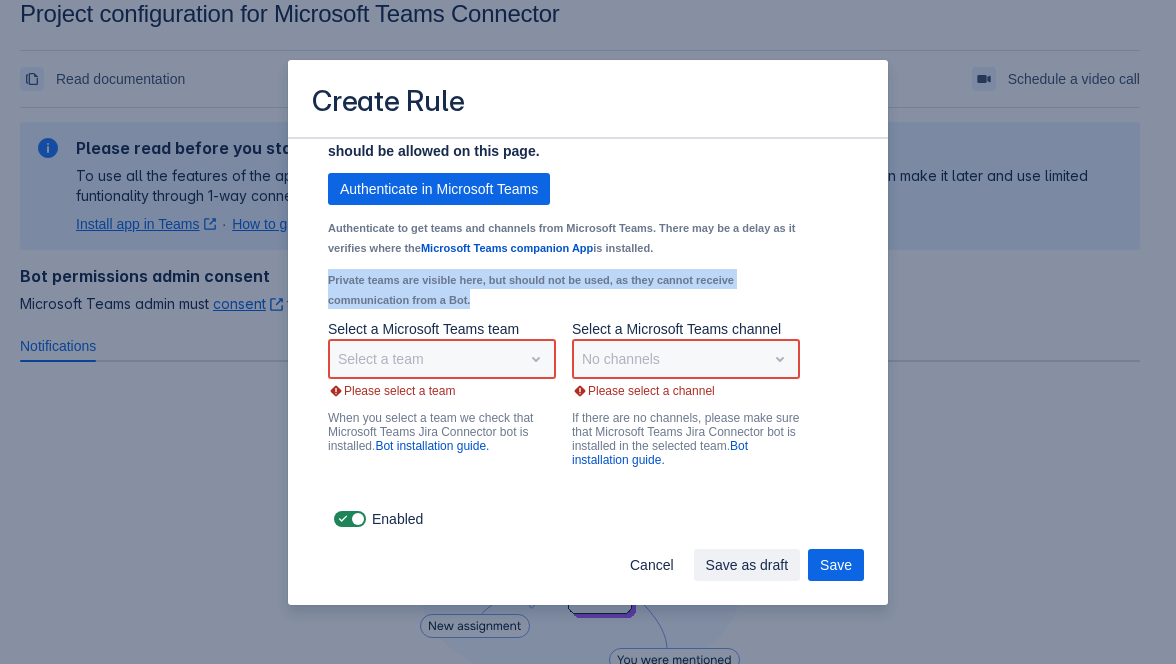 drag, startPoint x: 480, startPoint y: 300, endPoint x: 318, endPoint y: 280, distance: 163.2299 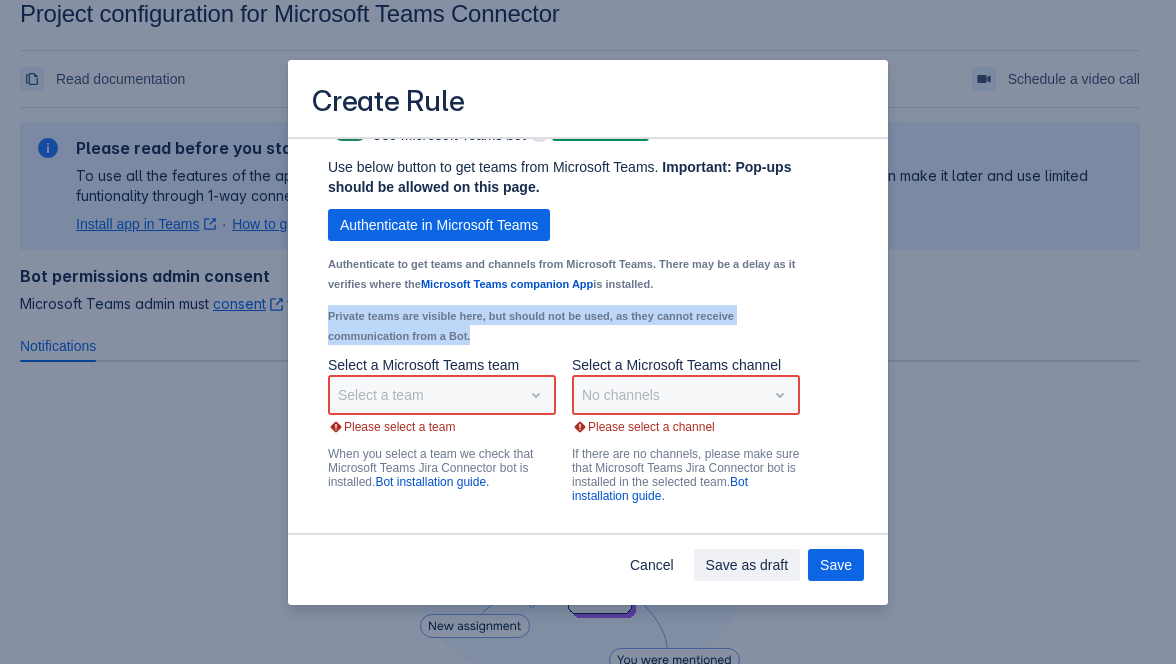 scroll, scrollTop: 1557, scrollLeft: 0, axis: vertical 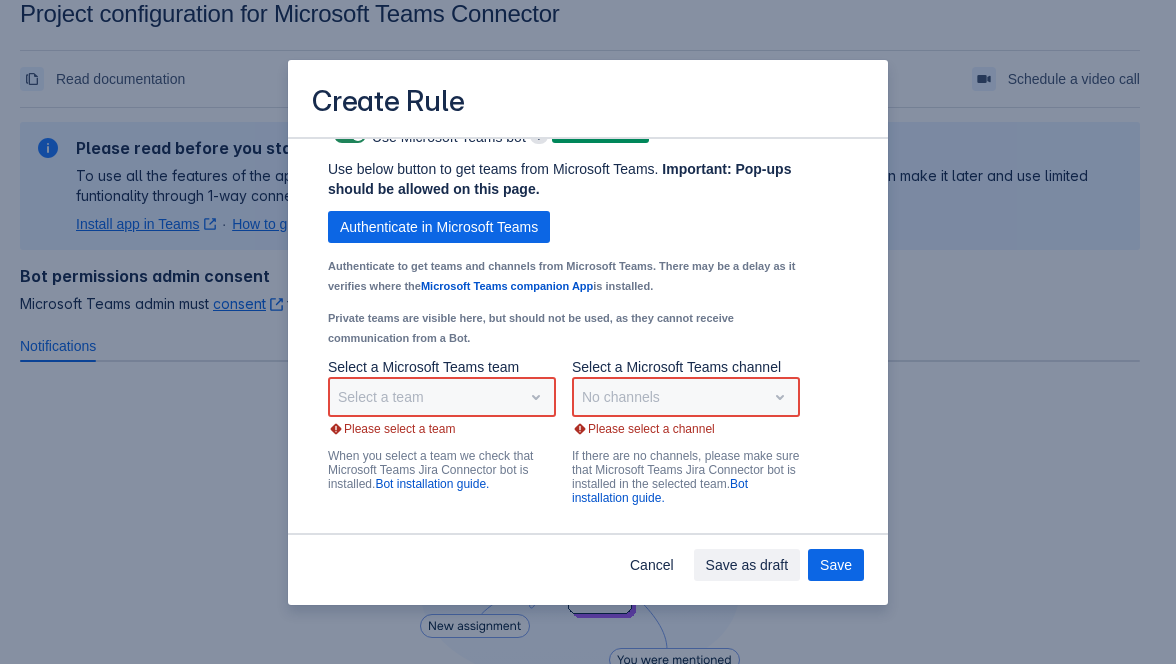 click on "Use below button to get teams from Microsoft Teams.   Important: Pop-ups should be allowed on this page. Authenticate in Microsoft Teams Authenticate to get teams and channels from Microsoft Teams. There may be a delay as it verifies where the  Microsoft Teams companion App  is installed. Private teams are visible here, but should not be used, as they cannot receive communication from a Bot." at bounding box center (564, 258) 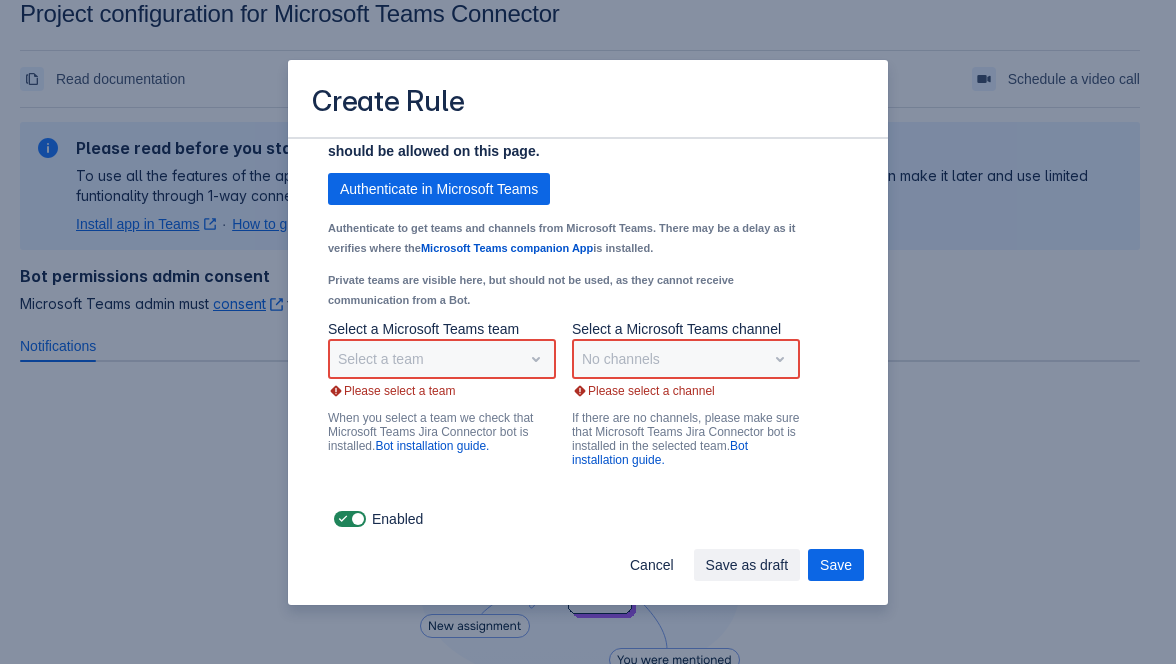 click on "Enabled" at bounding box center (588, 519) 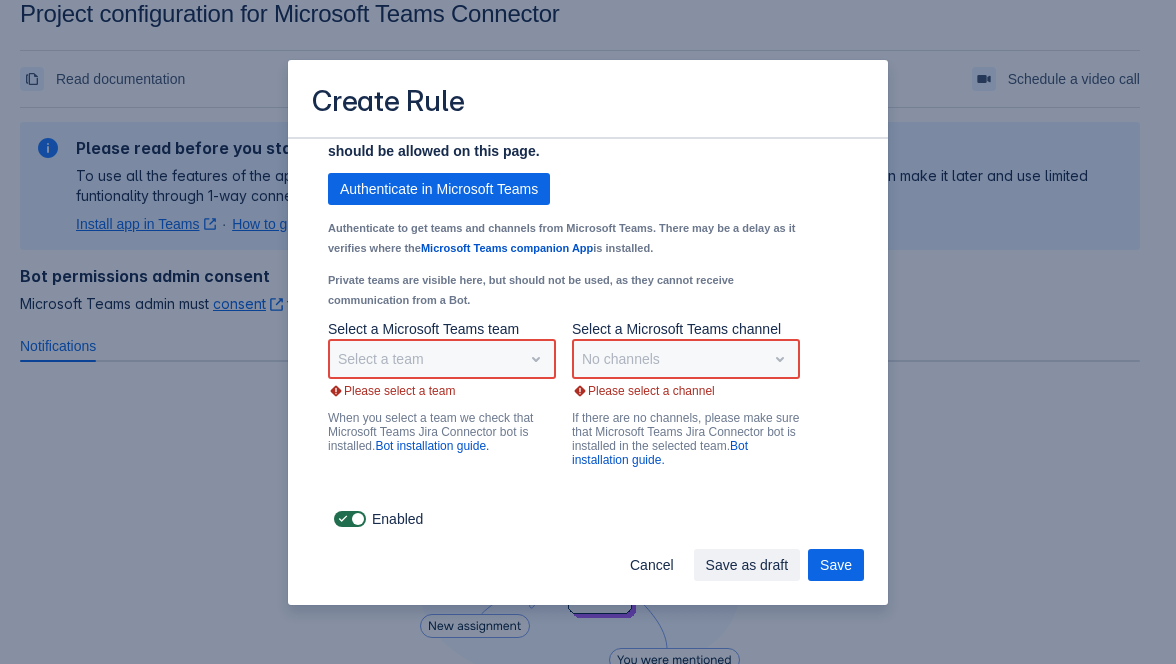 click at bounding box center [357, 519] 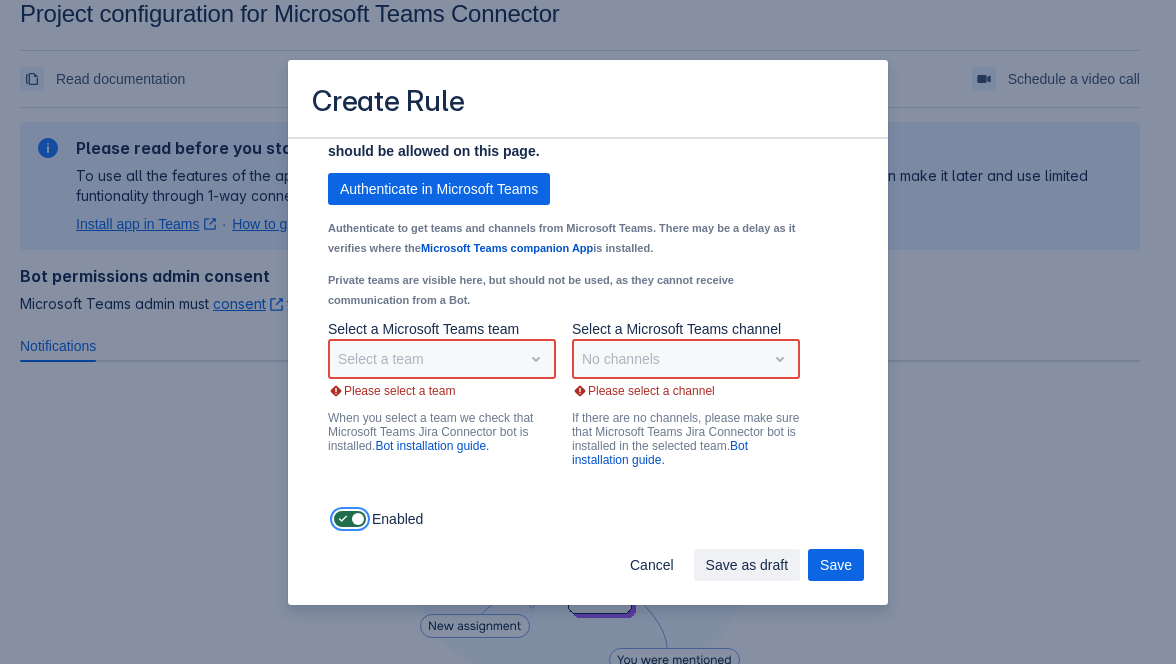click at bounding box center (340, 519) 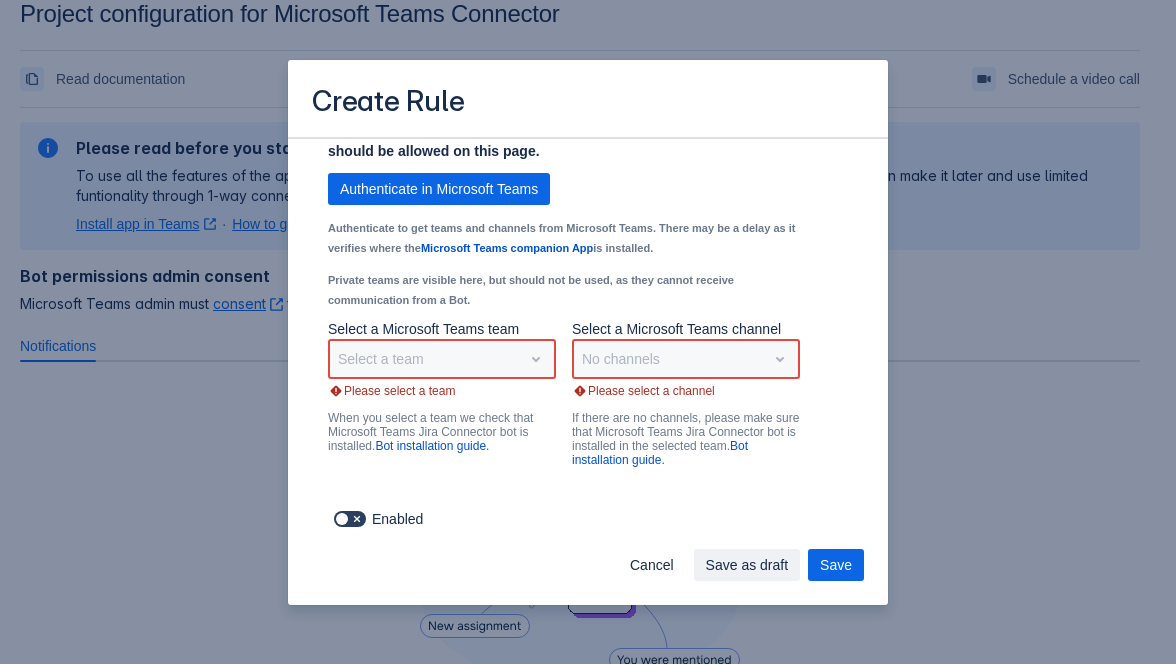 click at bounding box center [357, 519] 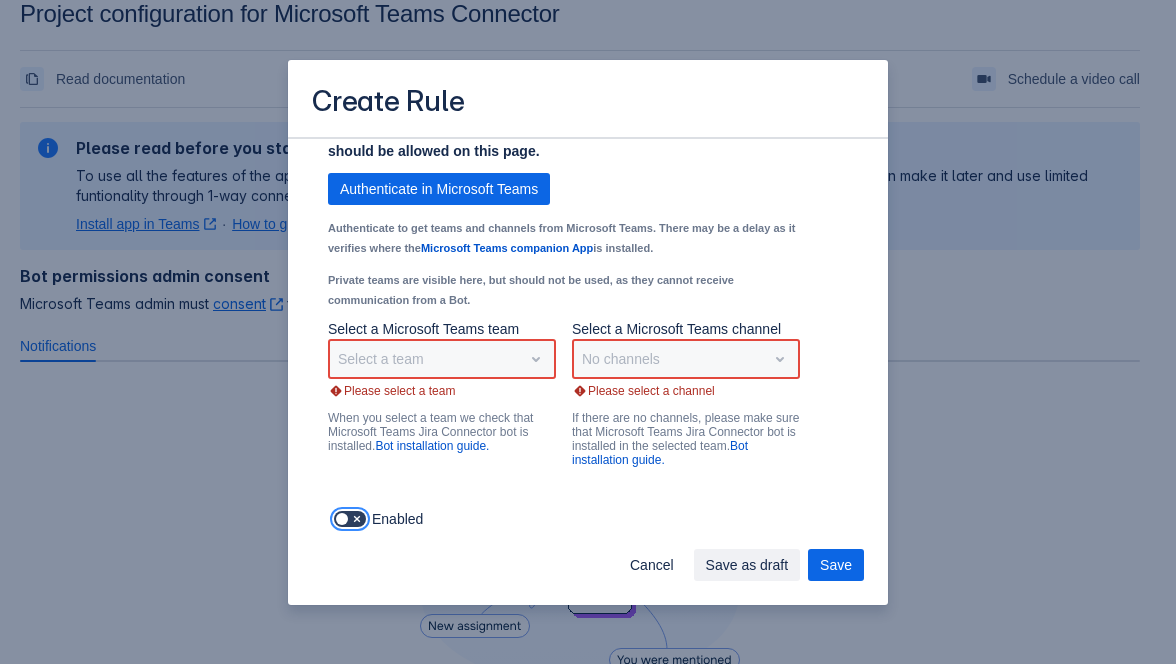 click at bounding box center (340, 519) 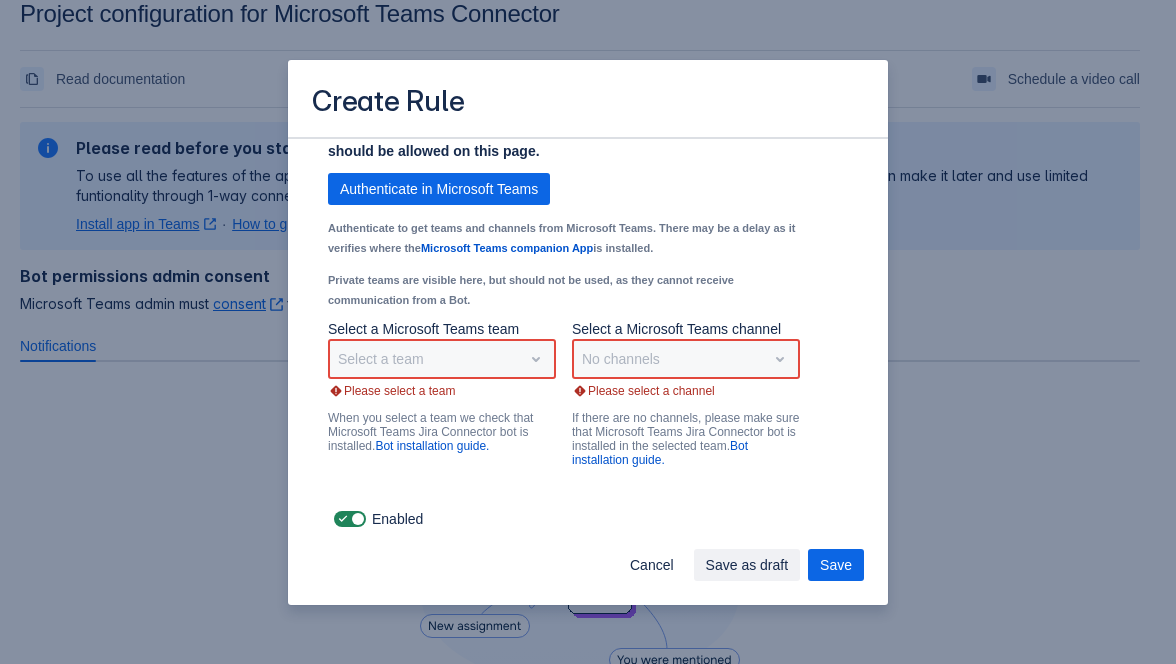 click on "Select a team" at bounding box center (442, 359) 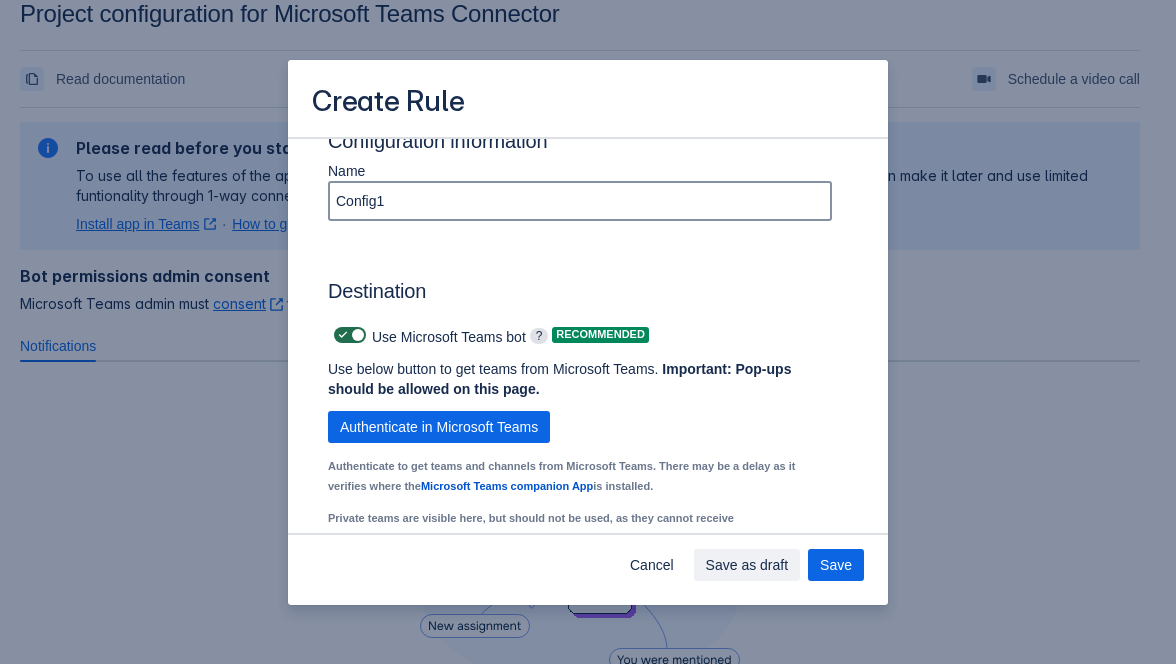 click at bounding box center [357, 335] 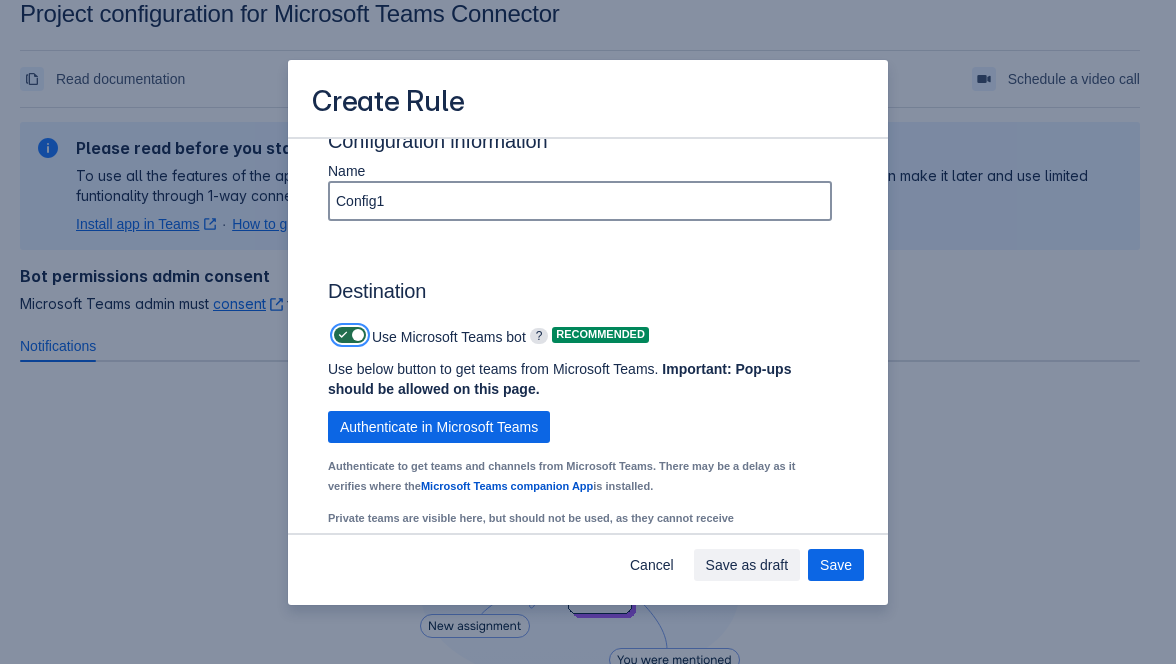 click at bounding box center [340, 335] 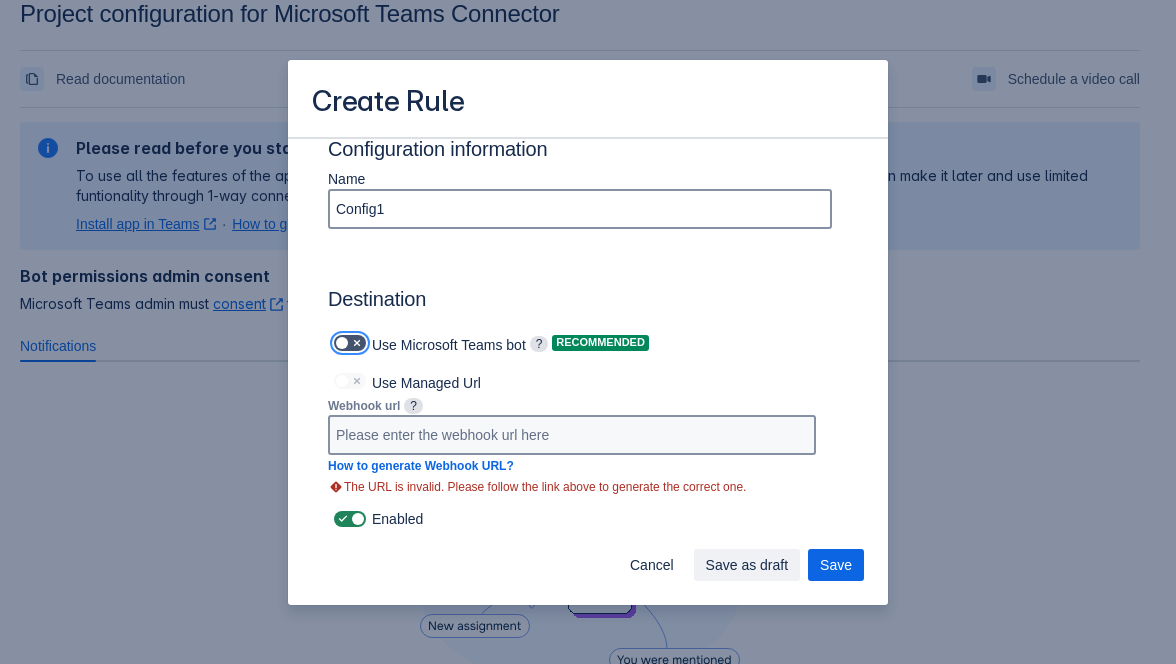 scroll, scrollTop: 1307, scrollLeft: 0, axis: vertical 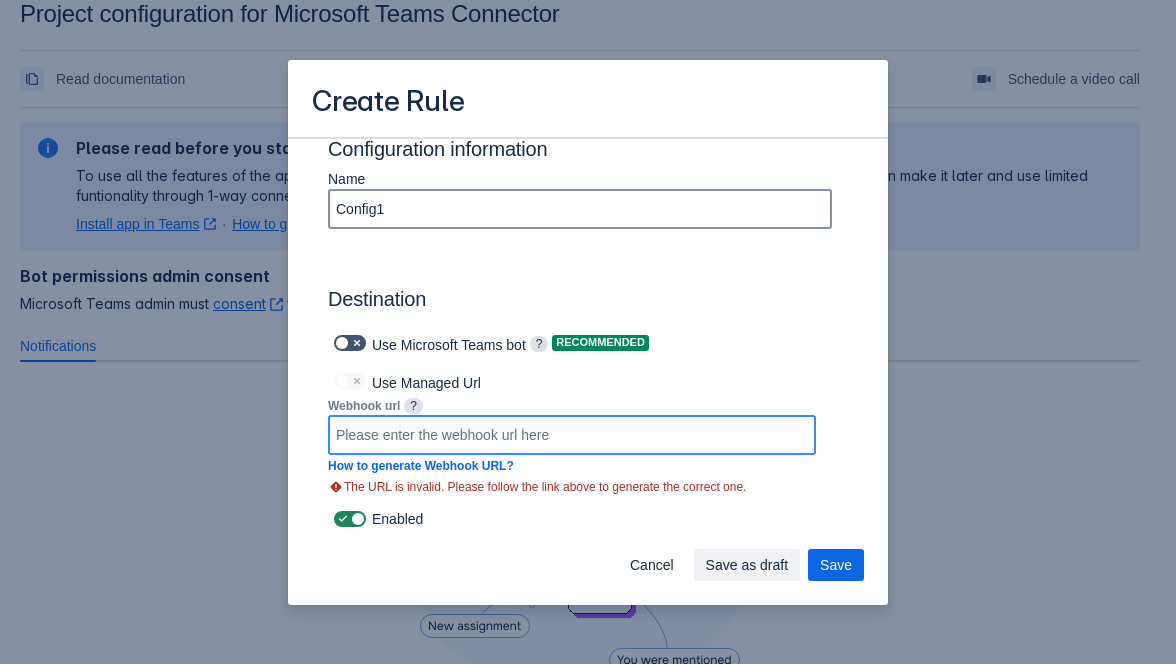 click at bounding box center (572, 435) 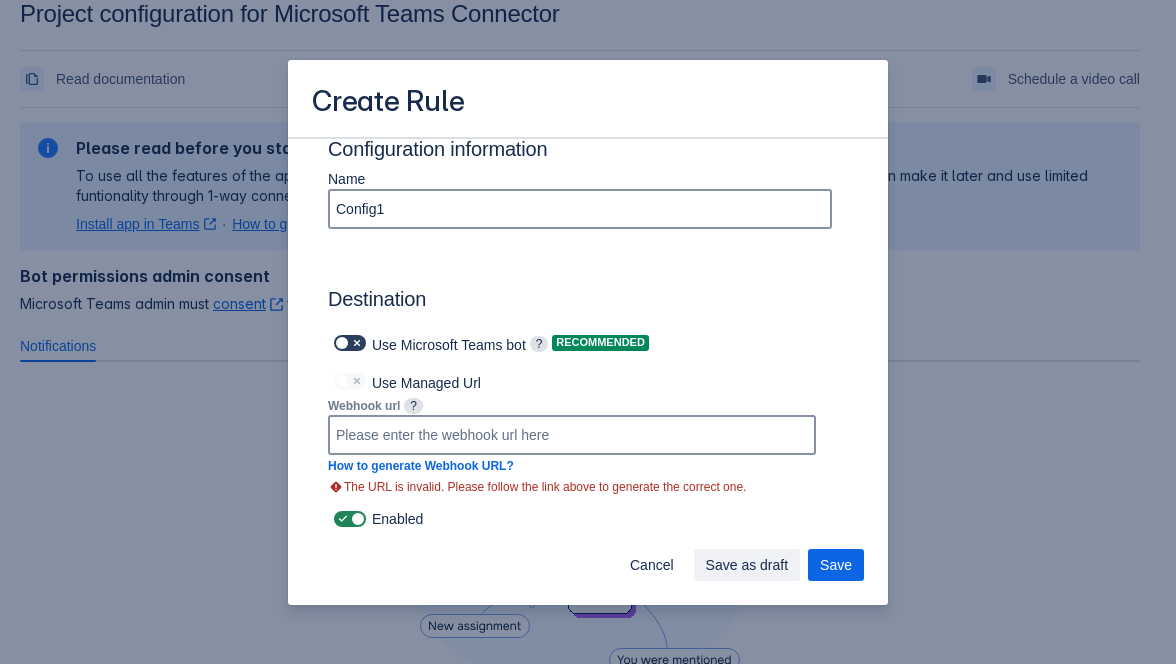 click at bounding box center (357, 343) 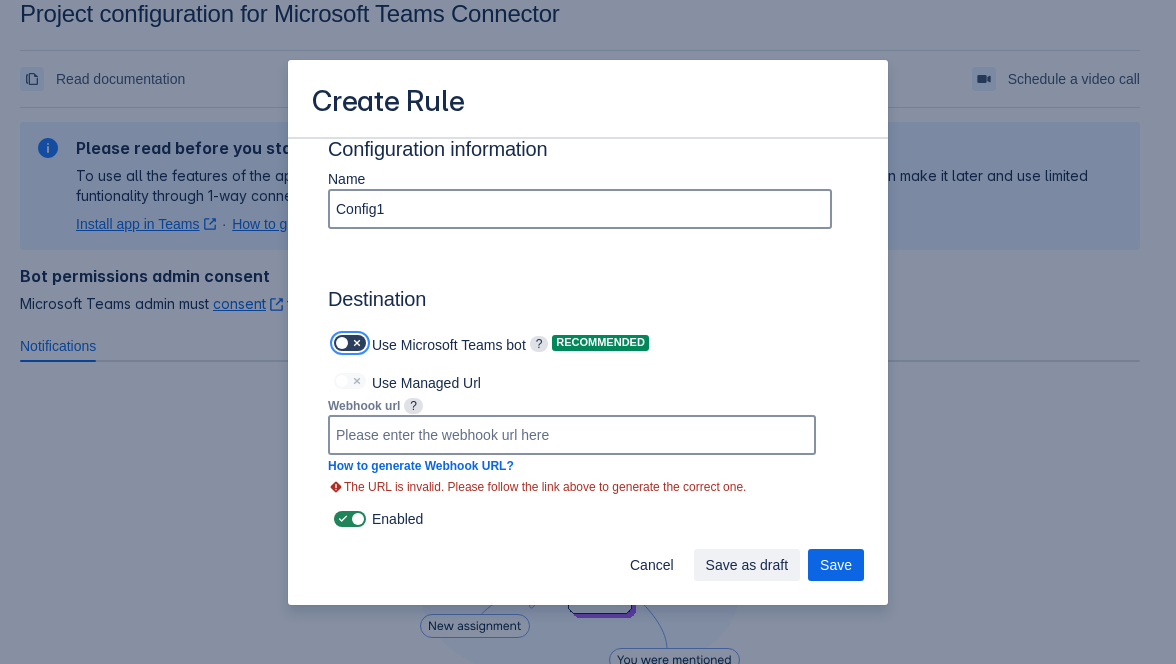 click at bounding box center (340, 343) 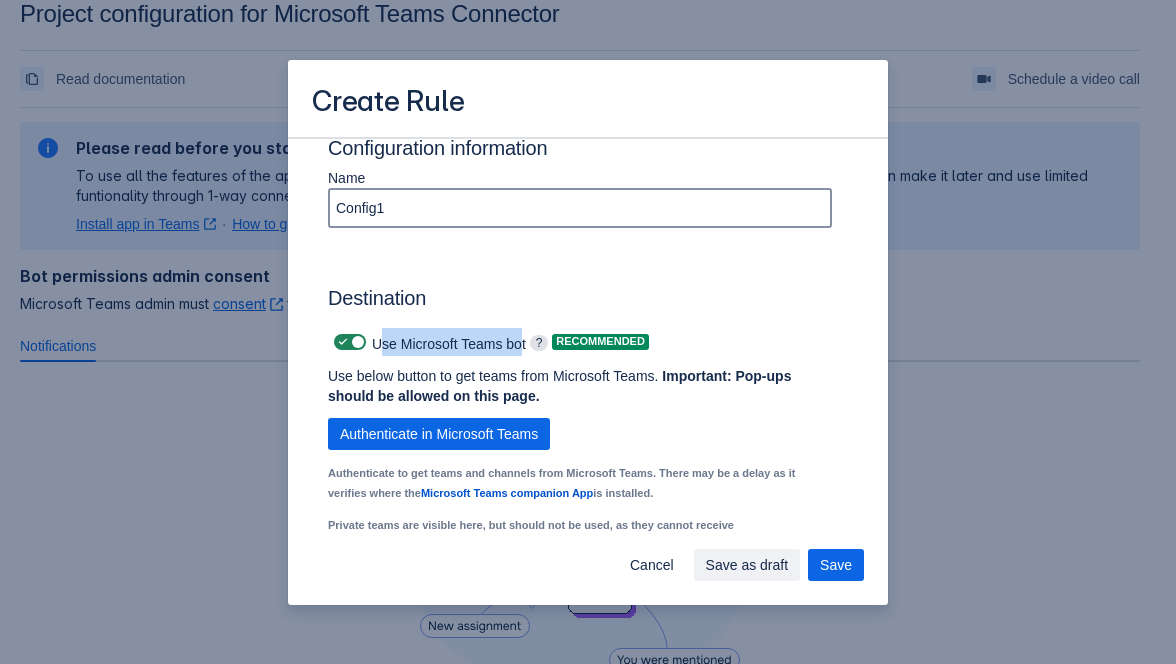 drag, startPoint x: 379, startPoint y: 348, endPoint x: 515, endPoint y: 353, distance: 136.09187 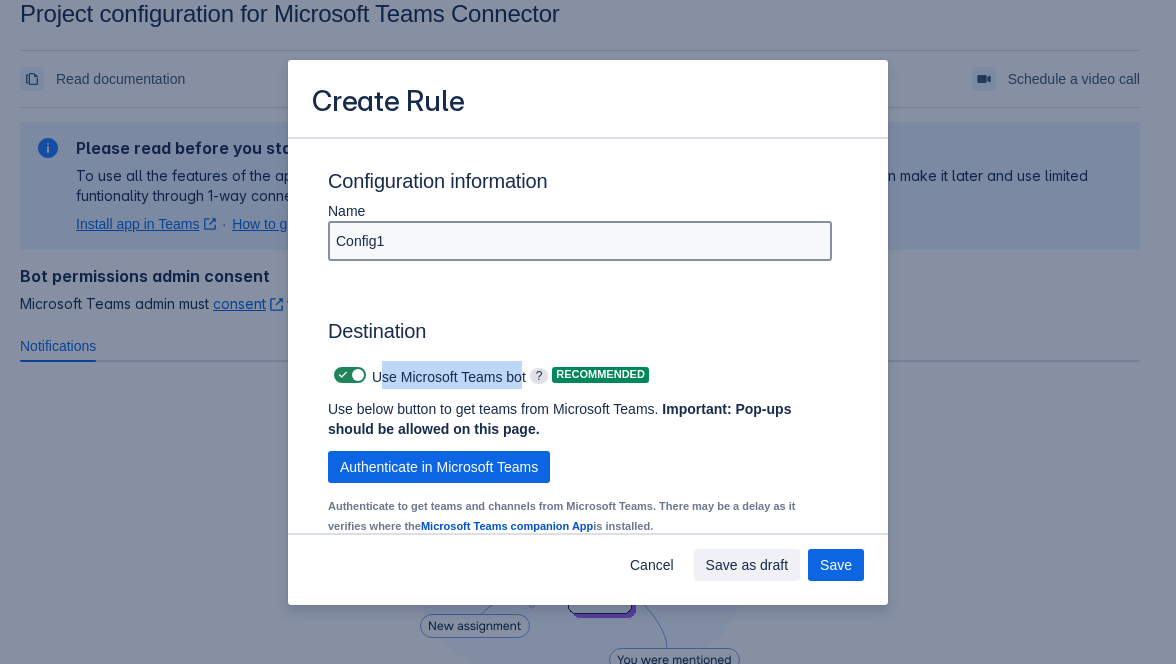 scroll, scrollTop: 1211, scrollLeft: 0, axis: vertical 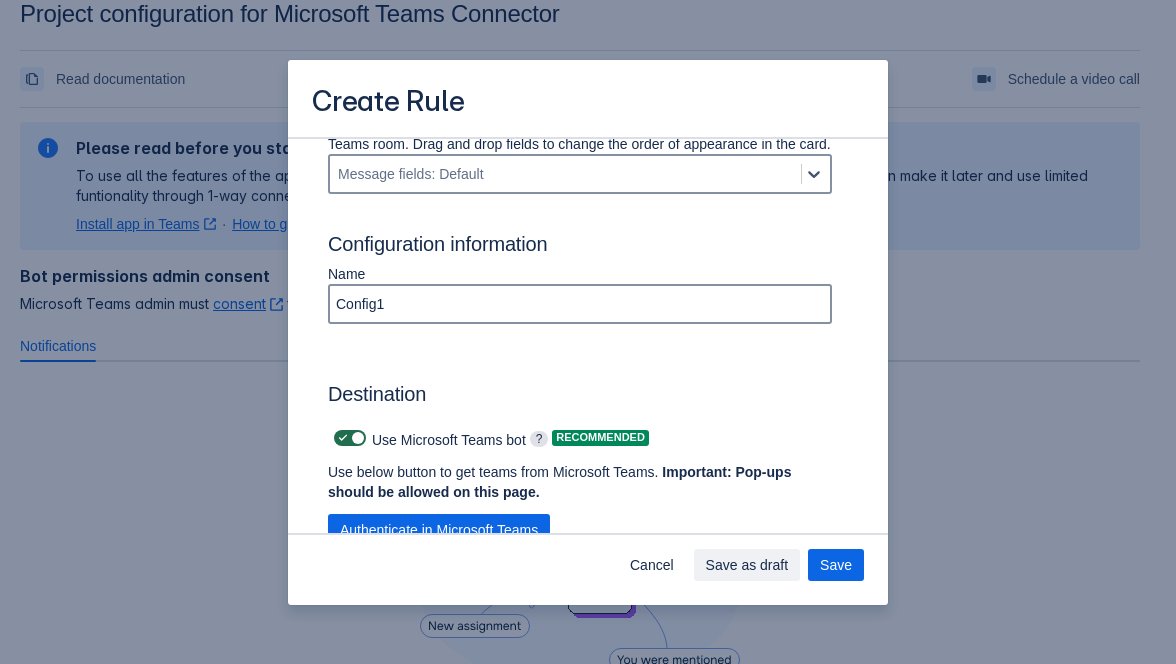 click at bounding box center (343, 438) 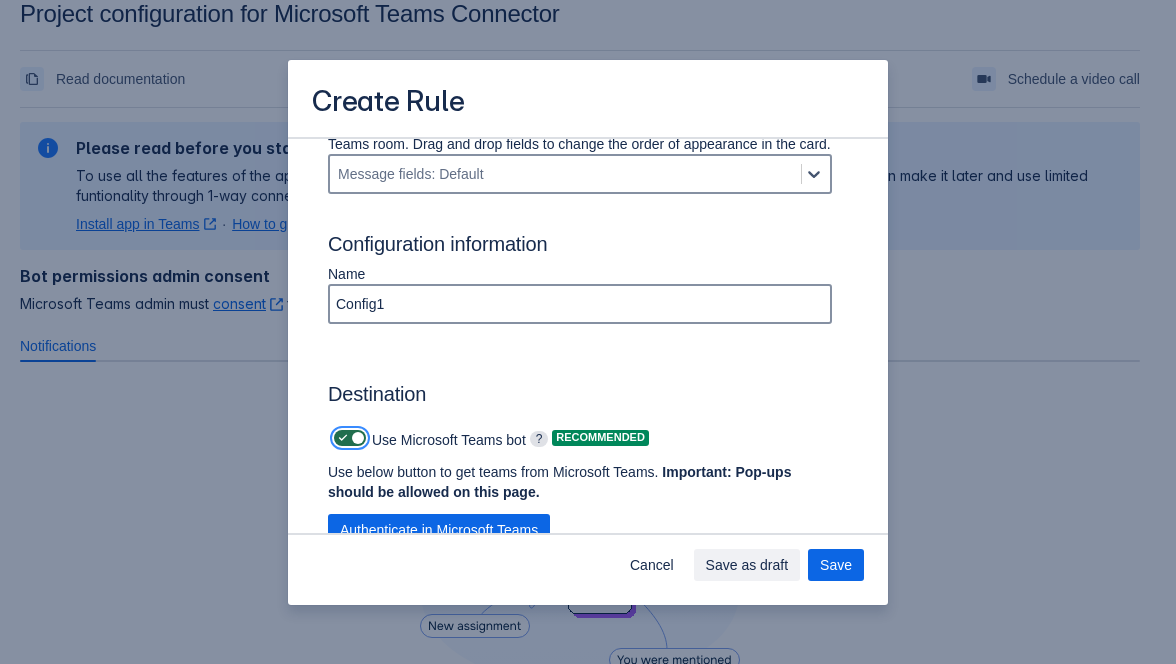 click at bounding box center (340, 438) 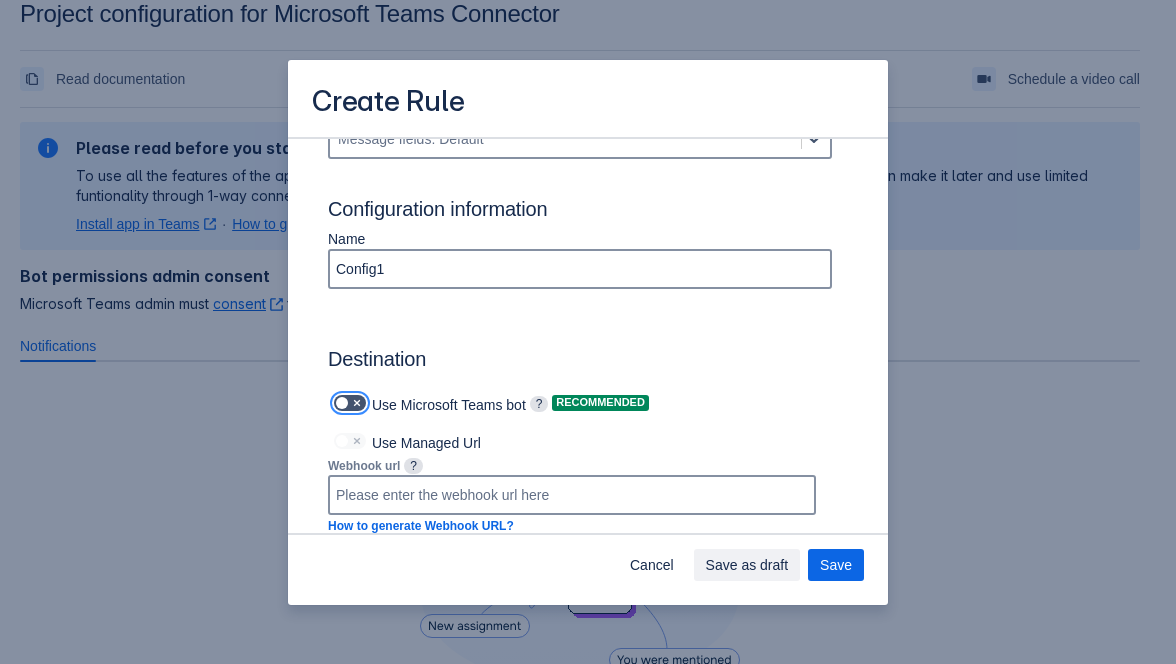 scroll, scrollTop: 1307, scrollLeft: 0, axis: vertical 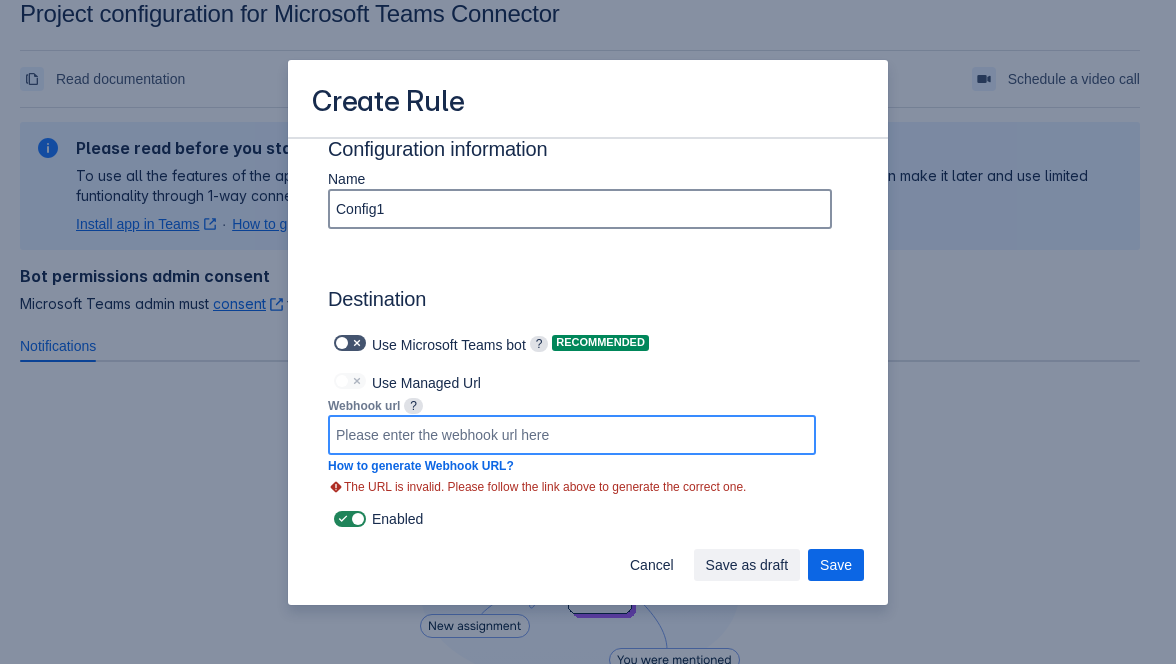 click at bounding box center (572, 435) 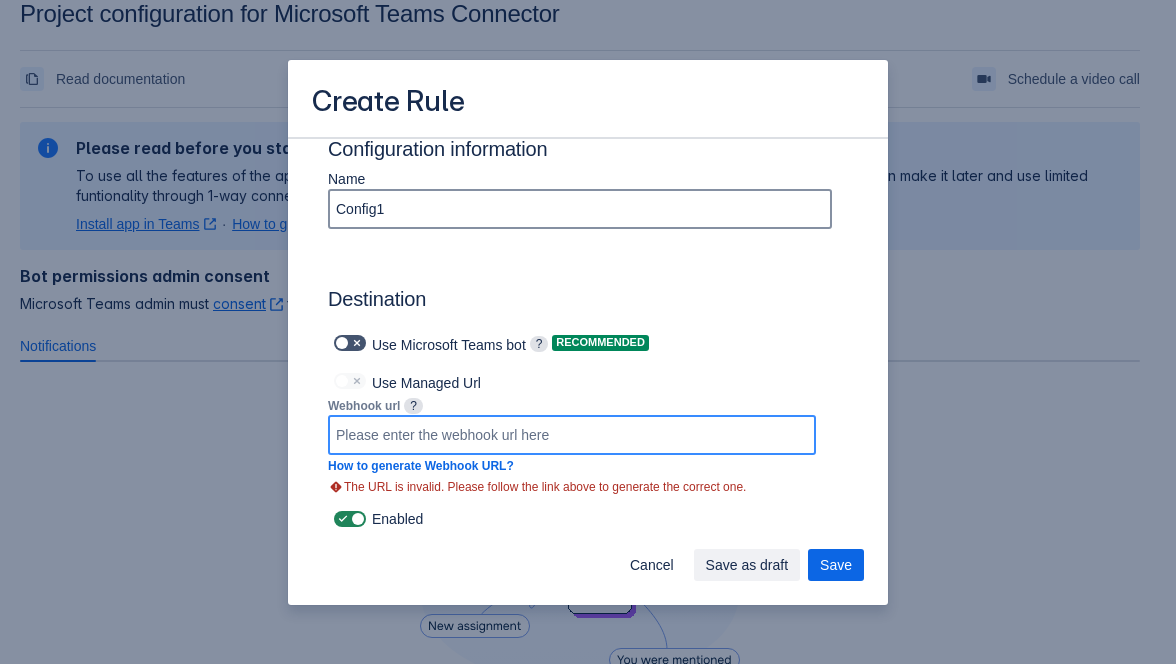 click at bounding box center [572, 435] 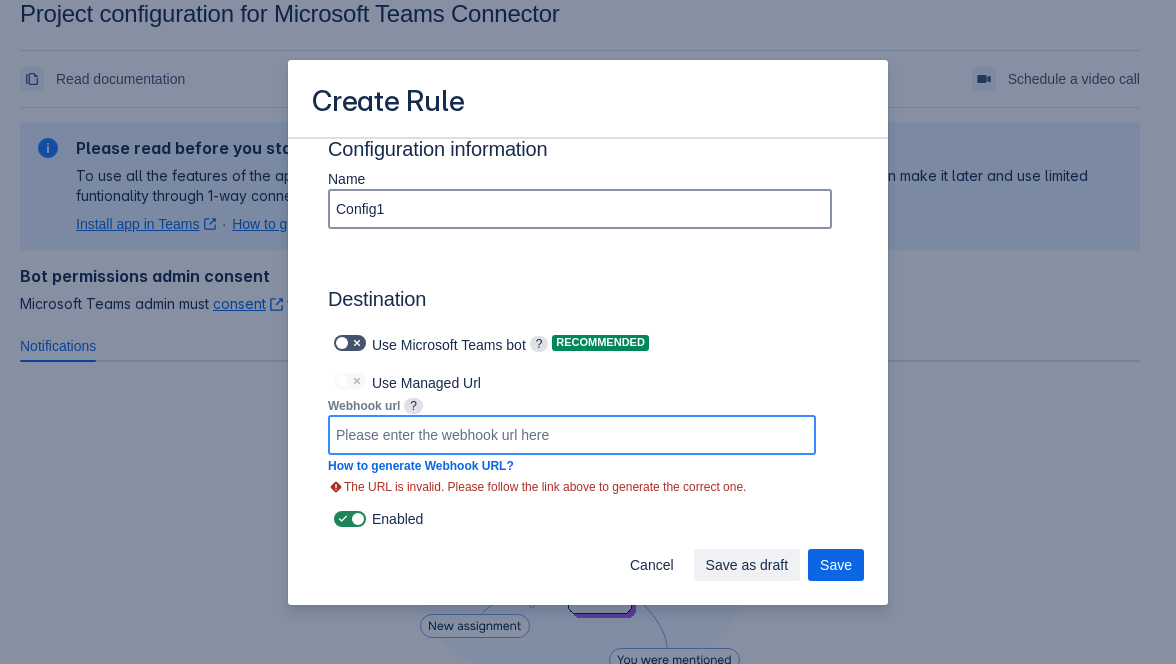 paste on "https://prod-187.westeurope.logic.azure.com:443/workflows/[REDACTED]/triggers/manual/paths/invoke?api-version=2016-06-01&sp=/triggers/manual/run&sv=1.0&sig=[REDACTED]" 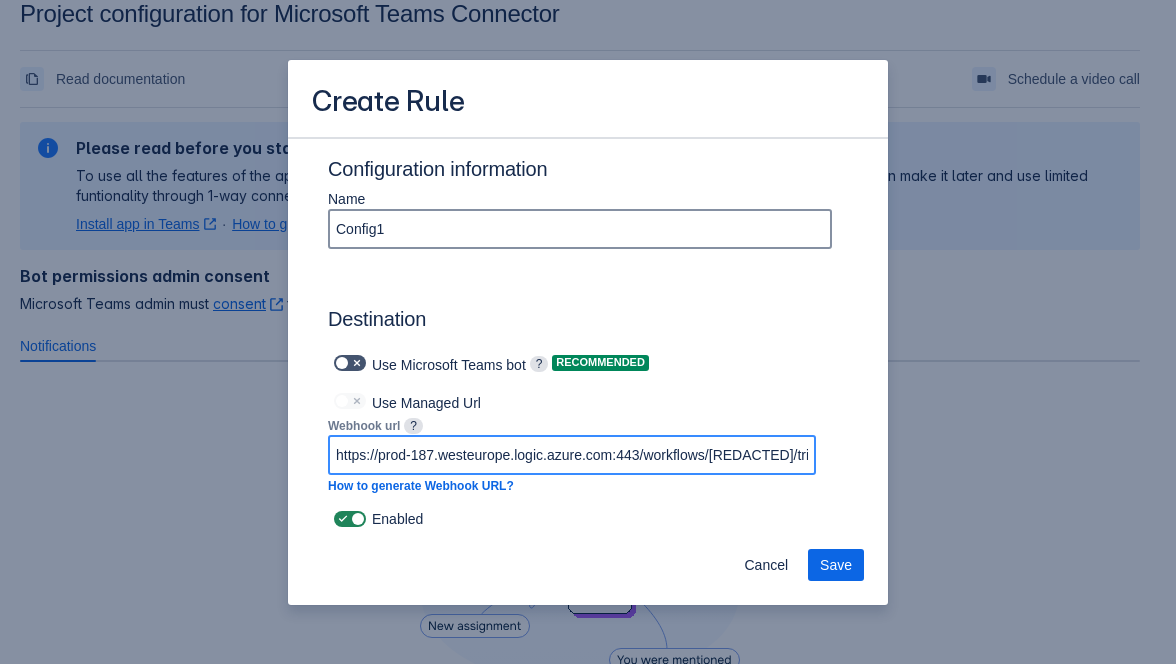 type on "https://prod-187.westeurope.logic.azure.com:443/workflows/[REDACTED]/triggers/manual/paths/invoke?api-version=2016-06-01&sp=/triggers/manual/run&sv=1.0&sig=[REDACTED]" 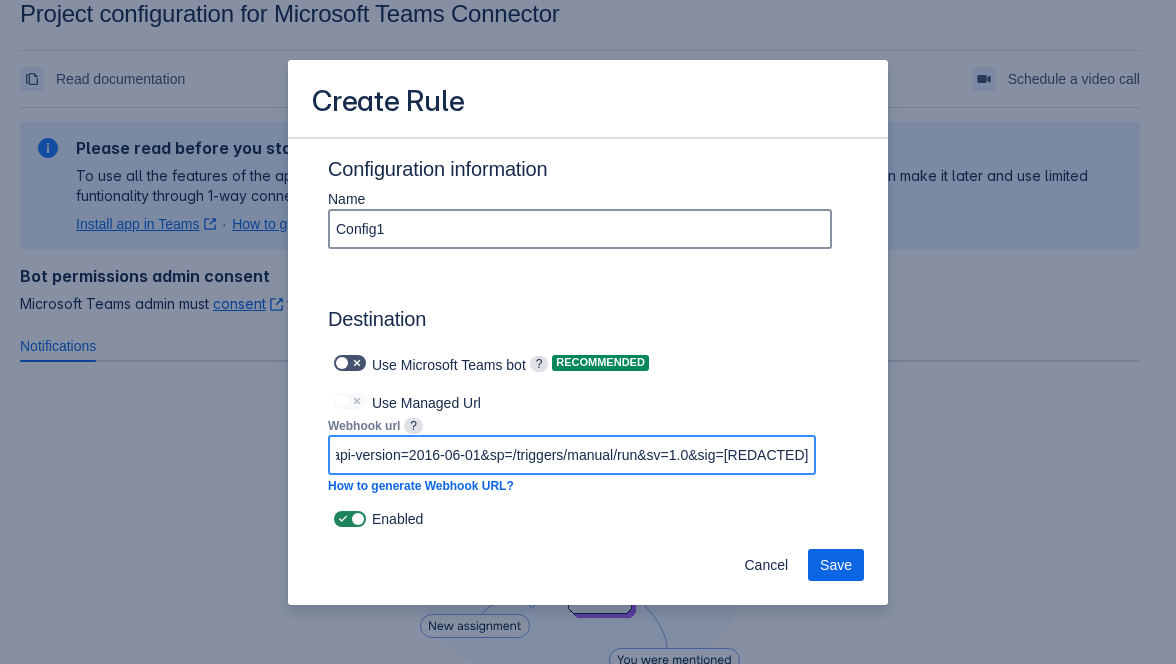 scroll, scrollTop: 1287, scrollLeft: 0, axis: vertical 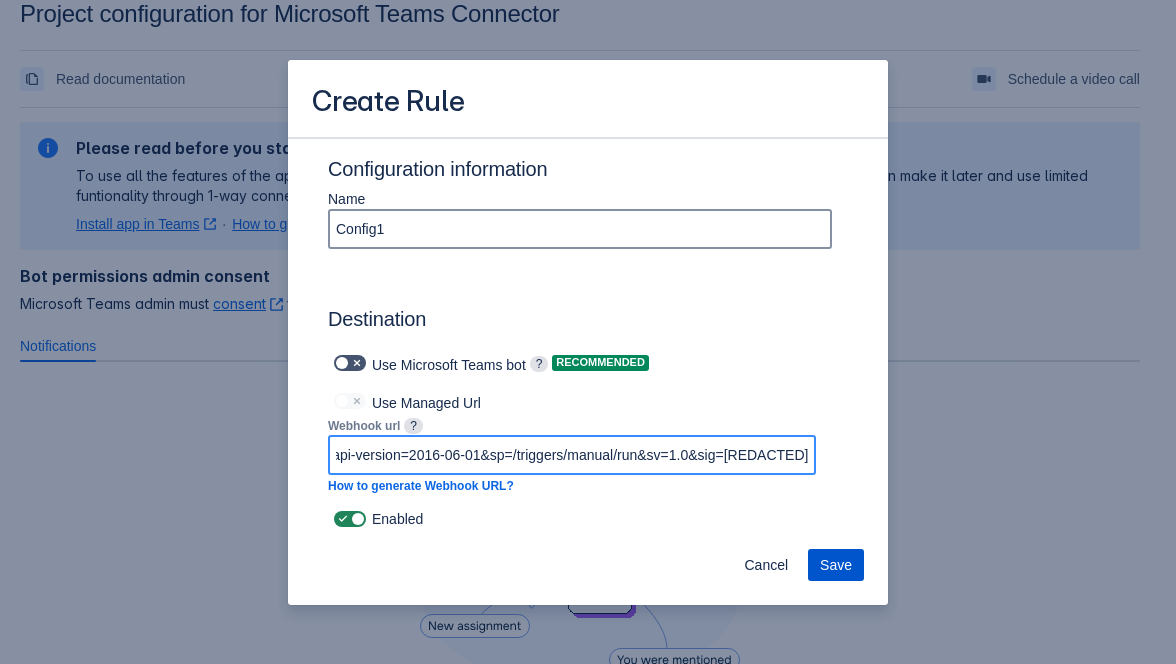 click on "Save" at bounding box center (836, 565) 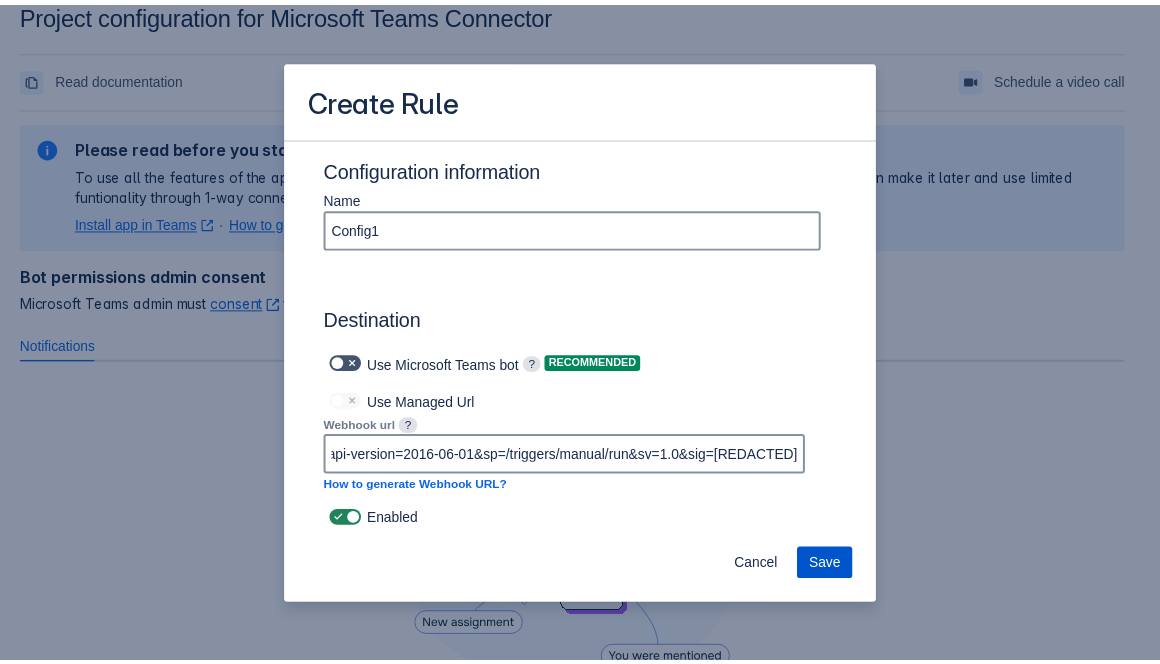 scroll, scrollTop: 0, scrollLeft: 0, axis: both 